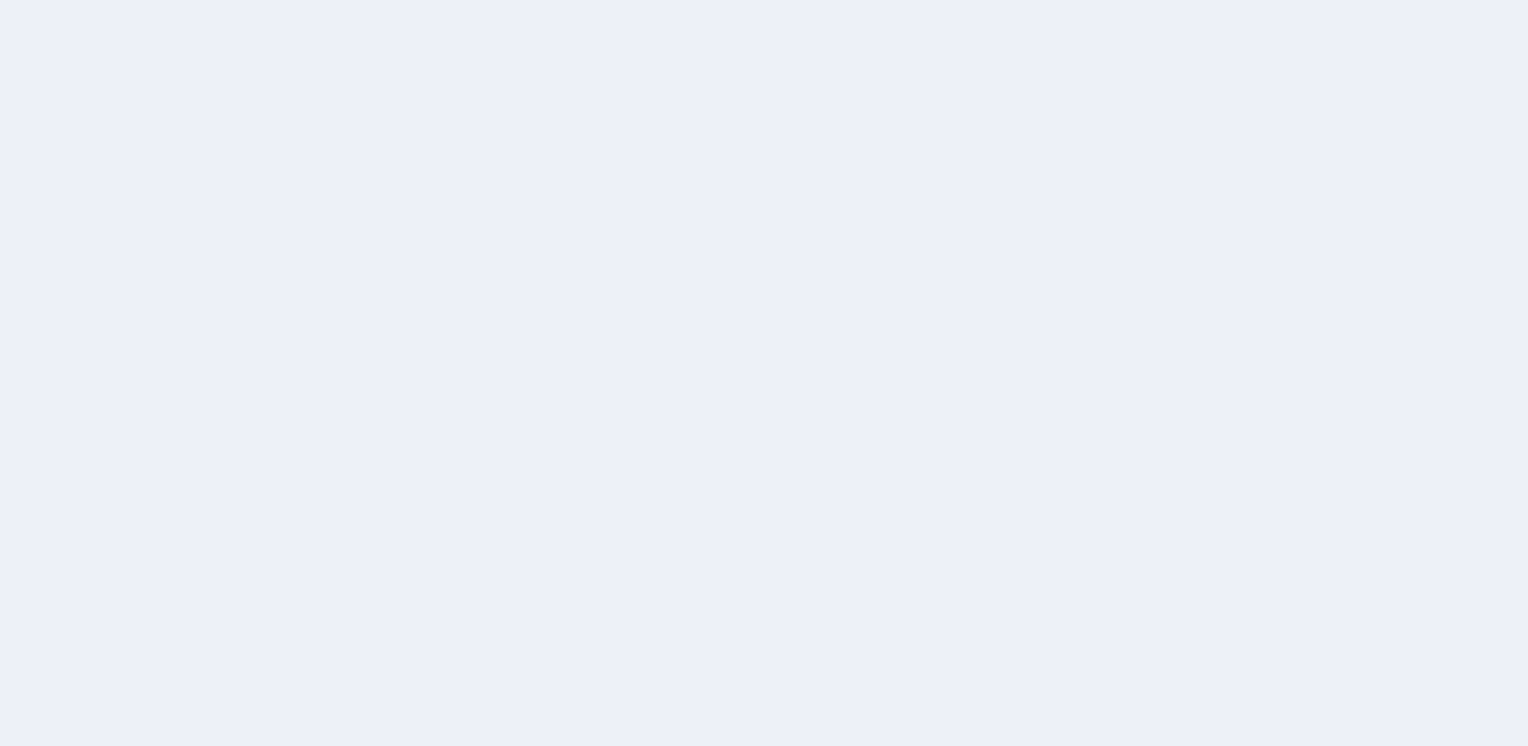 scroll, scrollTop: 0, scrollLeft: 0, axis: both 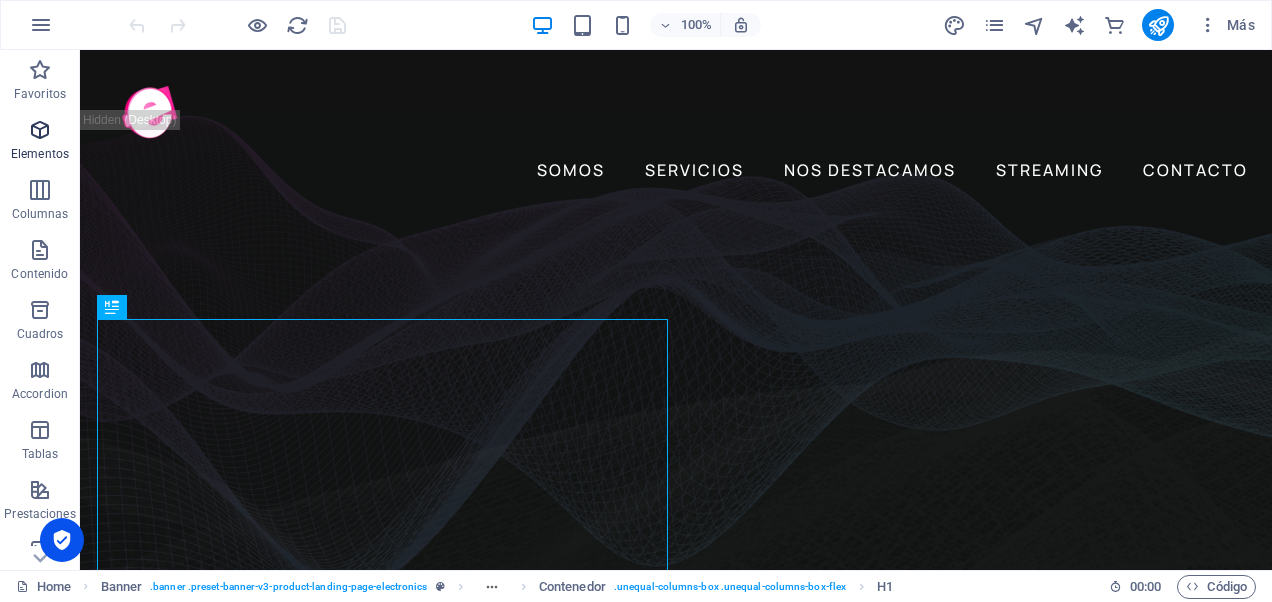 click at bounding box center (40, 130) 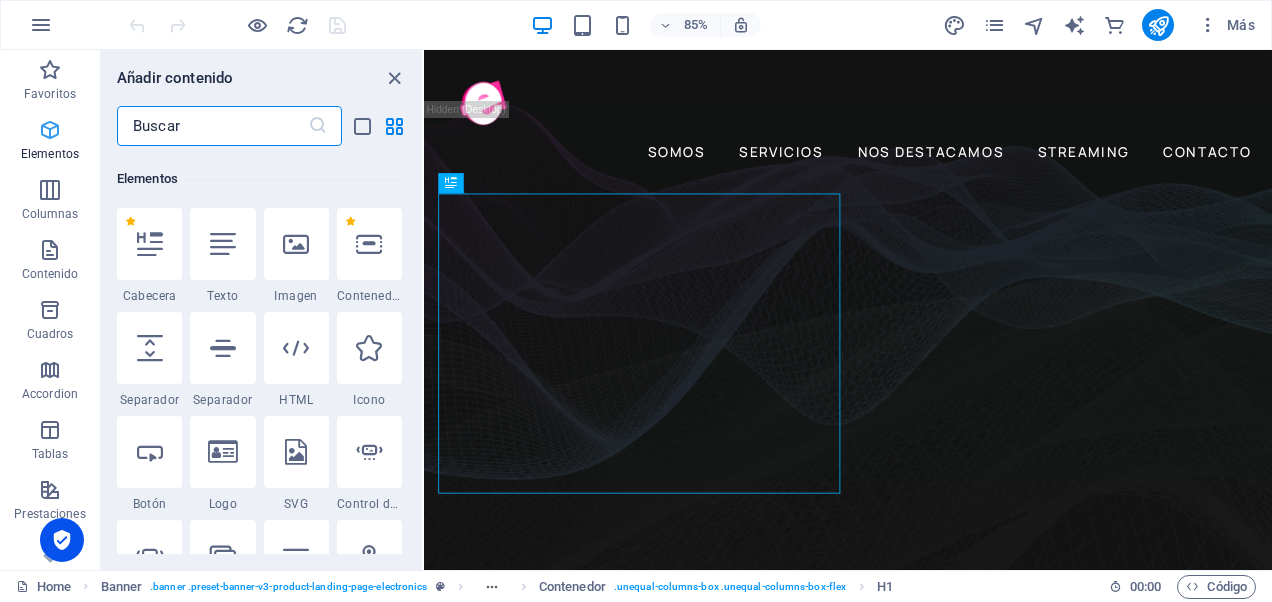 scroll, scrollTop: 377, scrollLeft: 0, axis: vertical 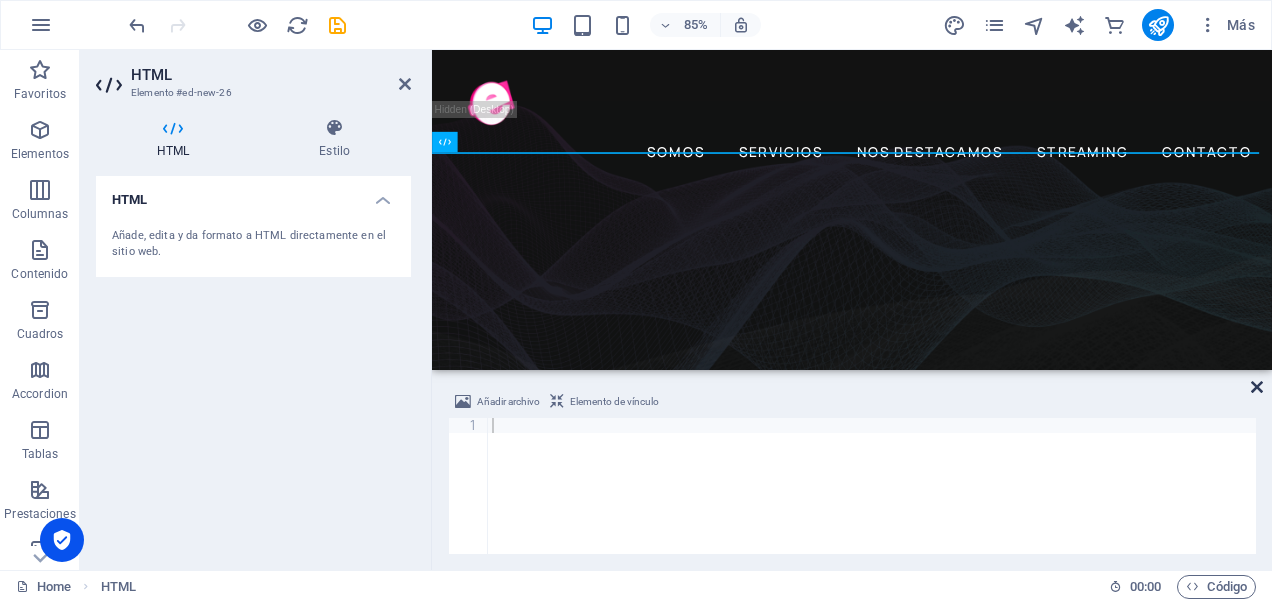 click at bounding box center (1257, 387) 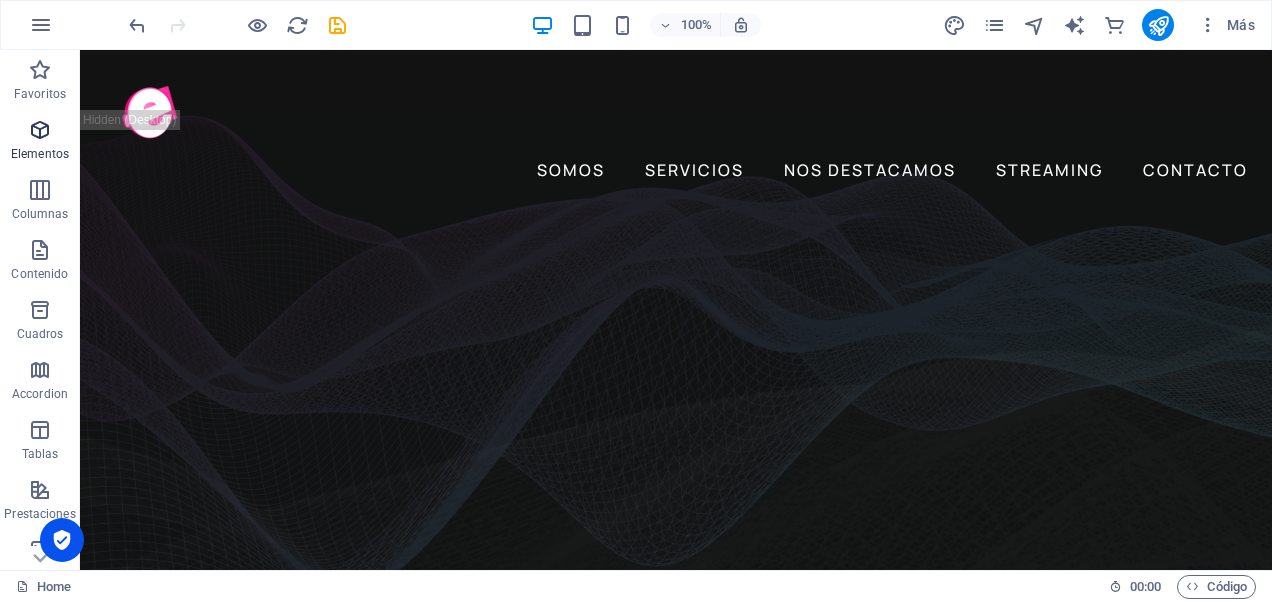 click on "Elementos" at bounding box center (40, 142) 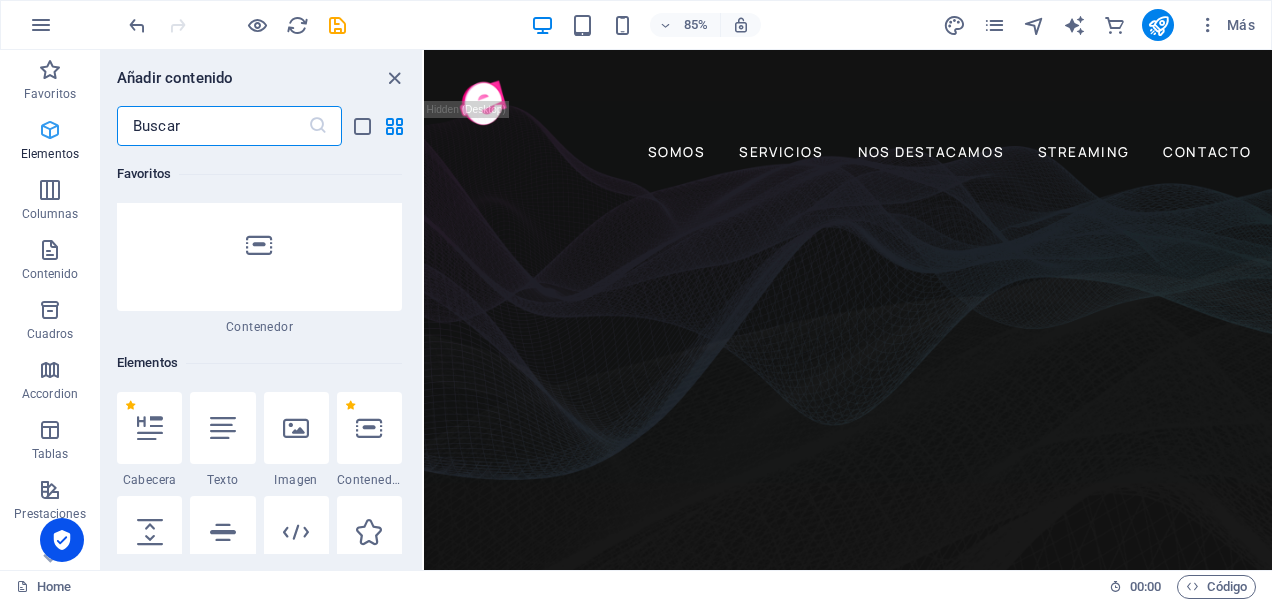scroll, scrollTop: 377, scrollLeft: 0, axis: vertical 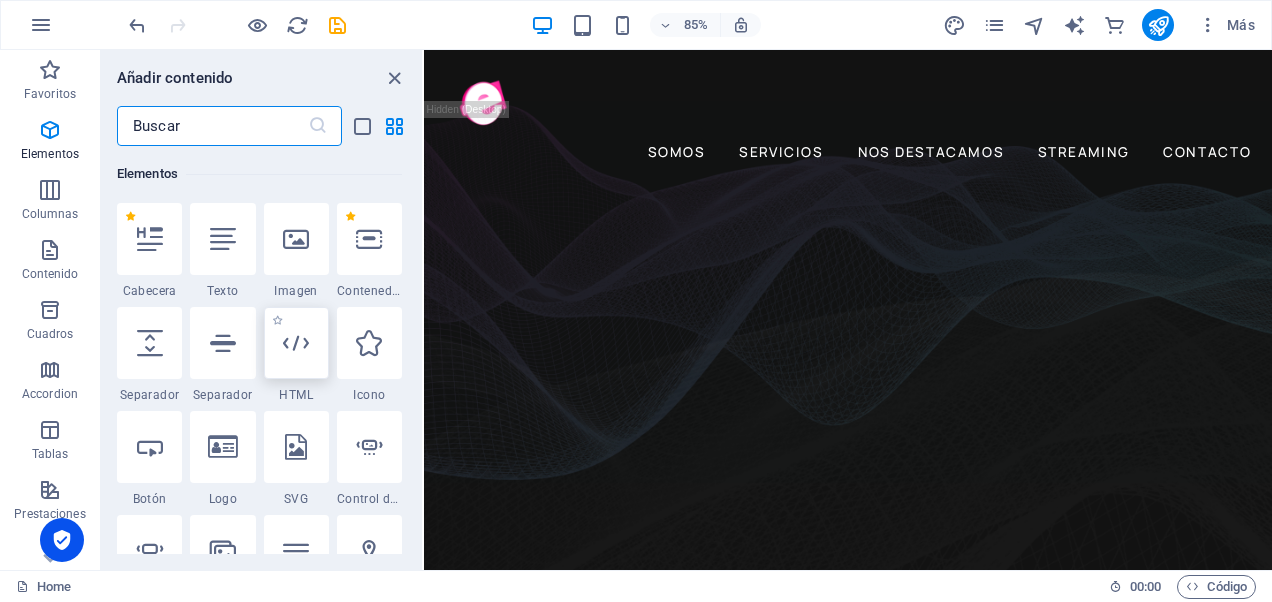 click at bounding box center (296, 343) 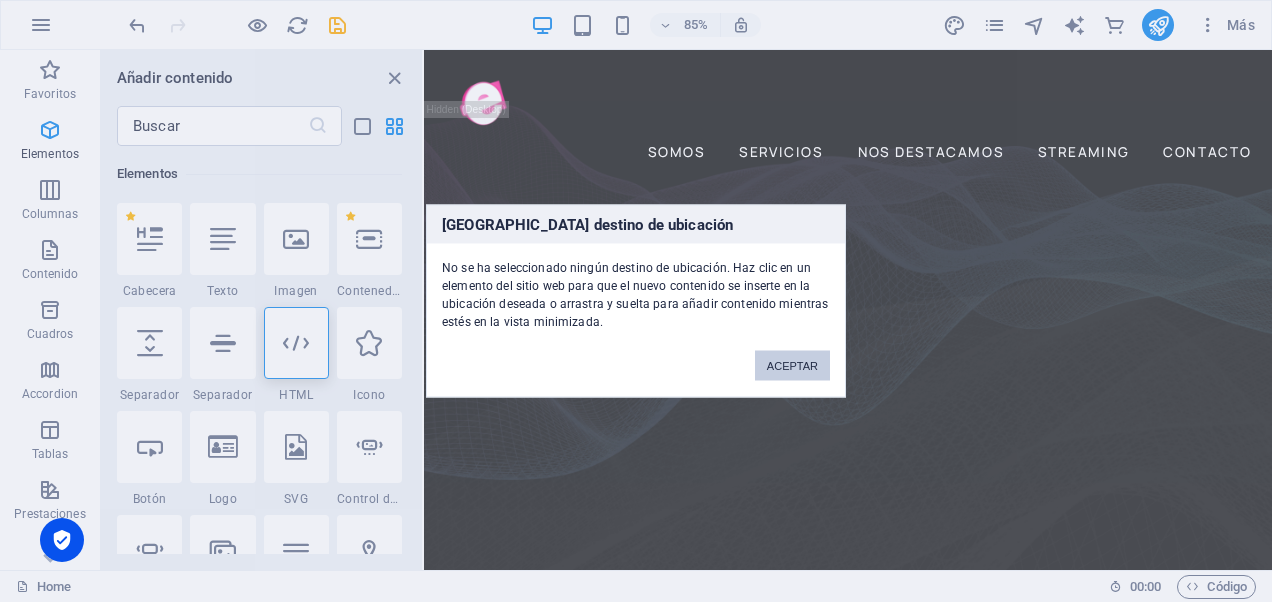 click on "ACEPTAR" at bounding box center (792, 366) 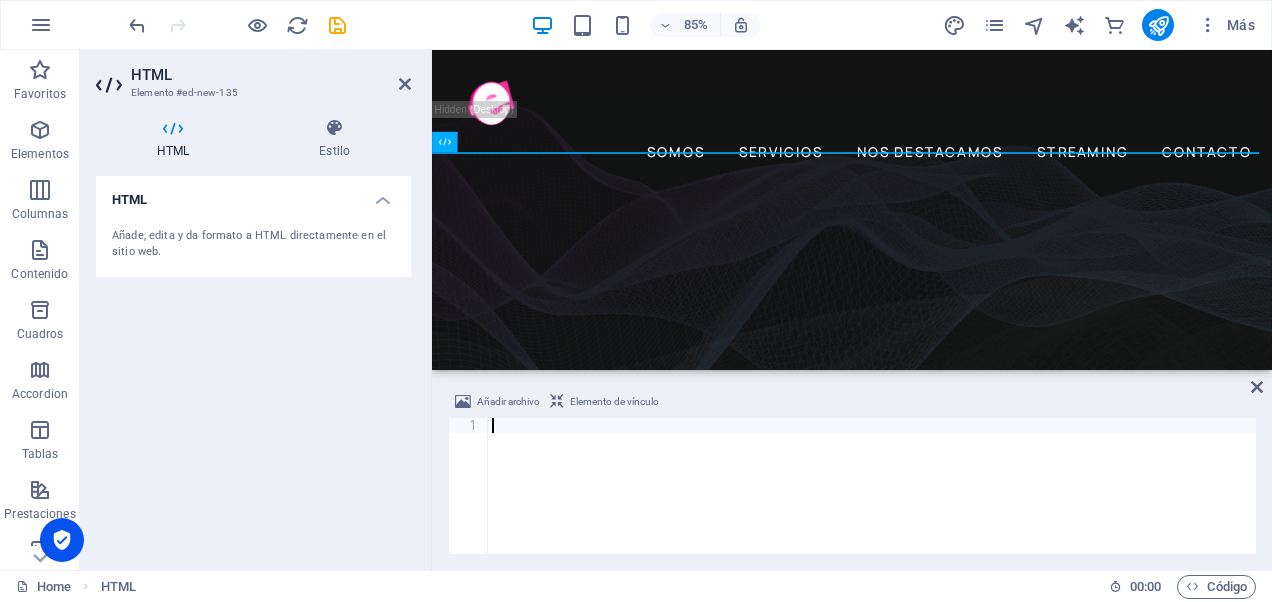click at bounding box center [872, 501] 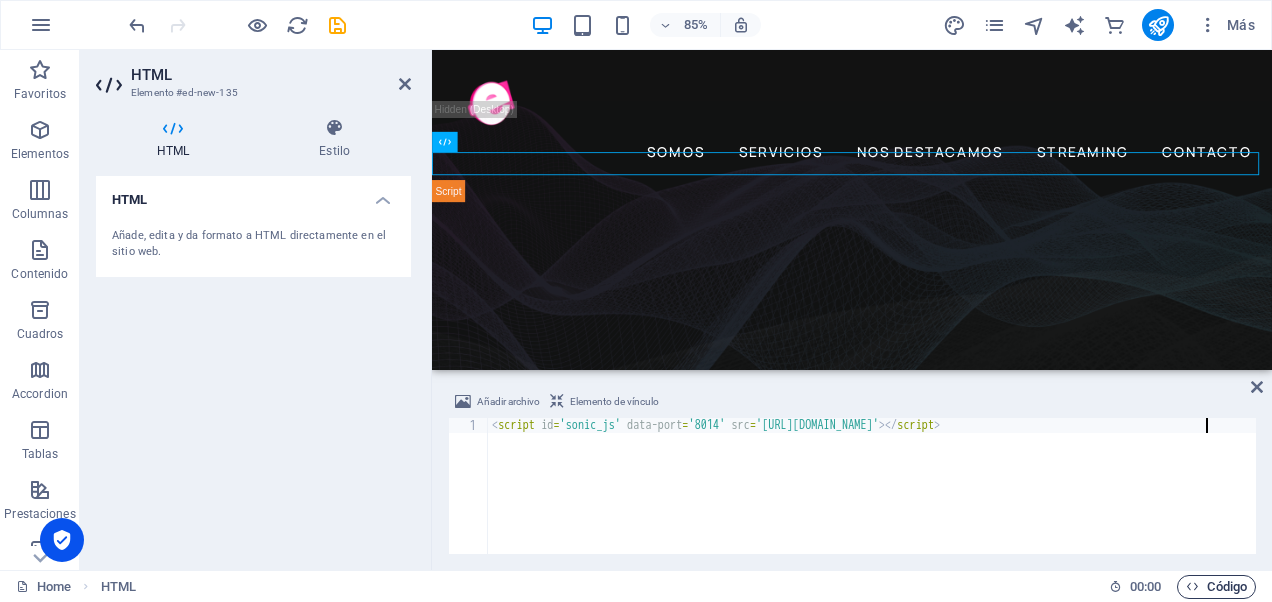 click on "Código" at bounding box center (1216, 587) 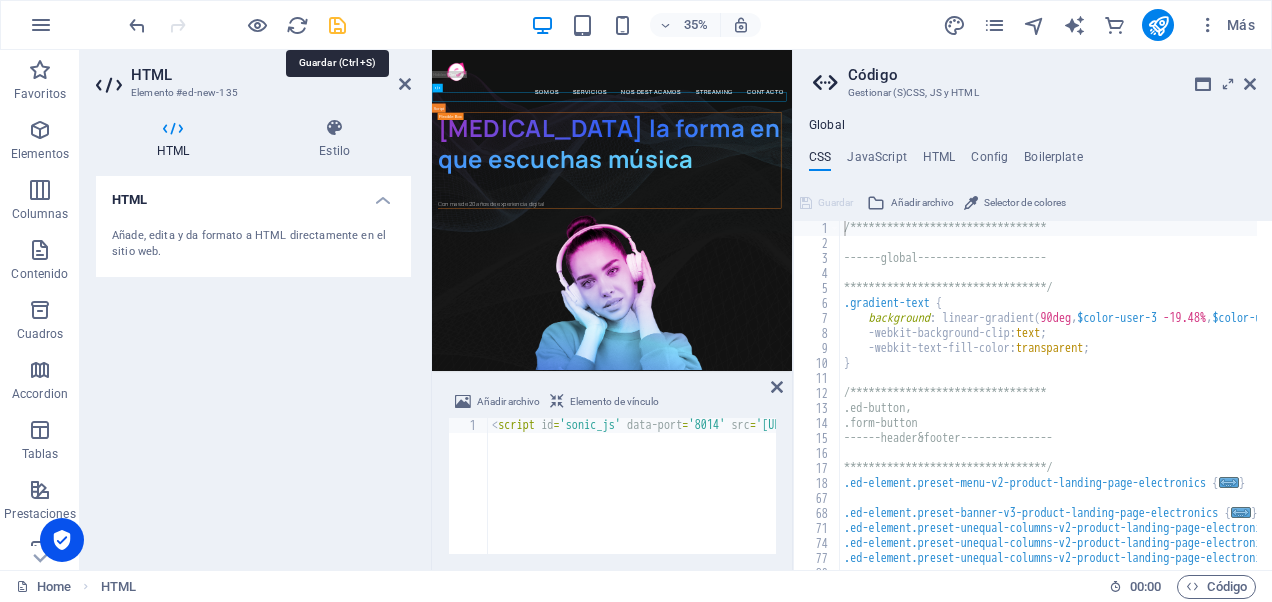 click at bounding box center [337, 25] 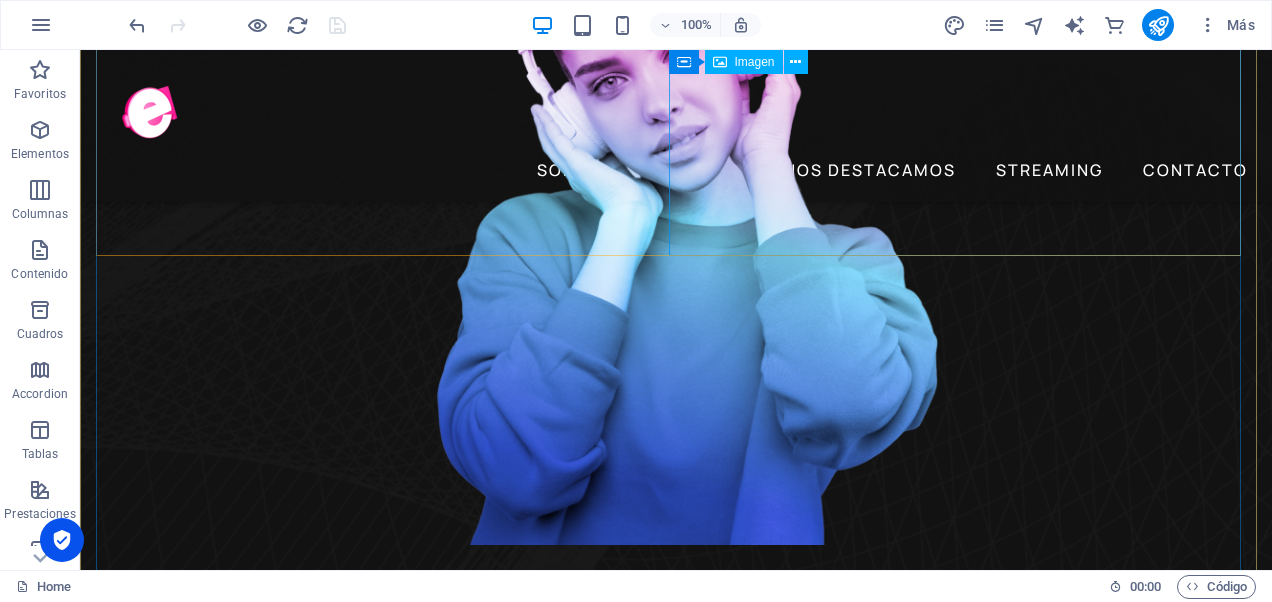 scroll, scrollTop: 0, scrollLeft: 0, axis: both 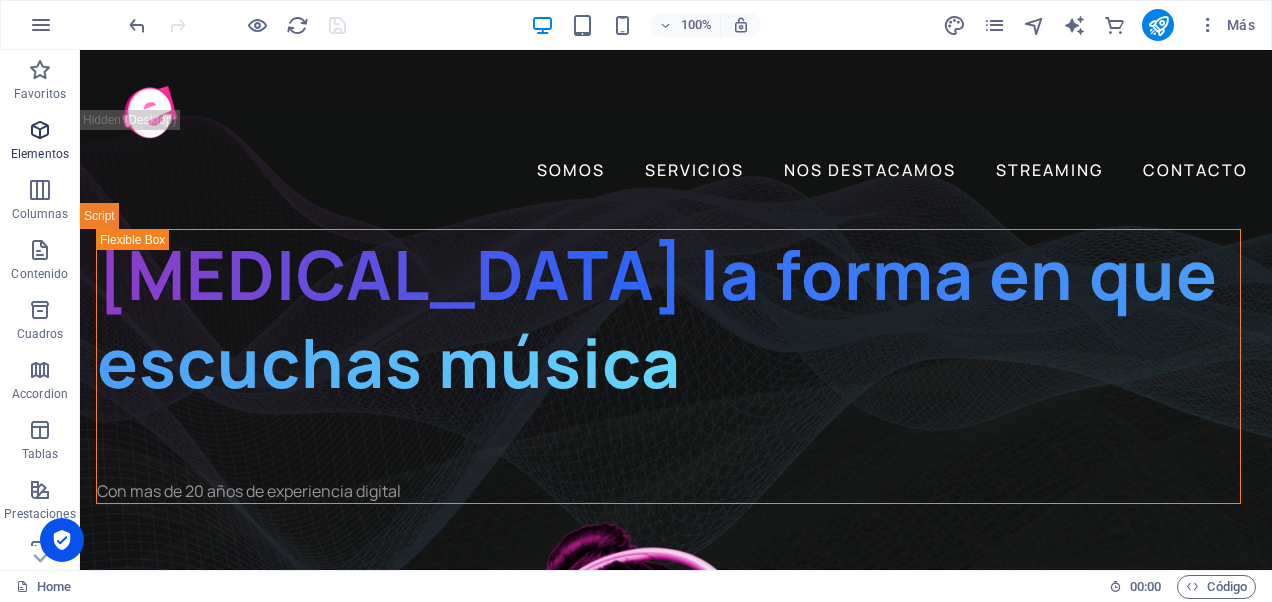 click on "Elementos" at bounding box center (40, 154) 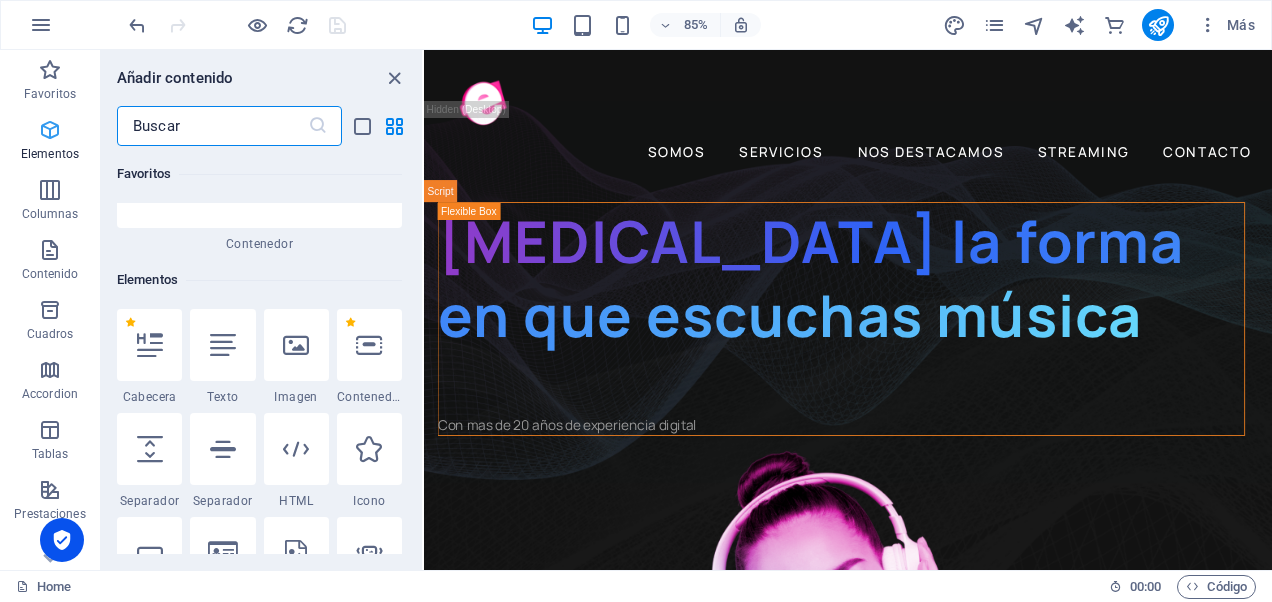 scroll, scrollTop: 377, scrollLeft: 0, axis: vertical 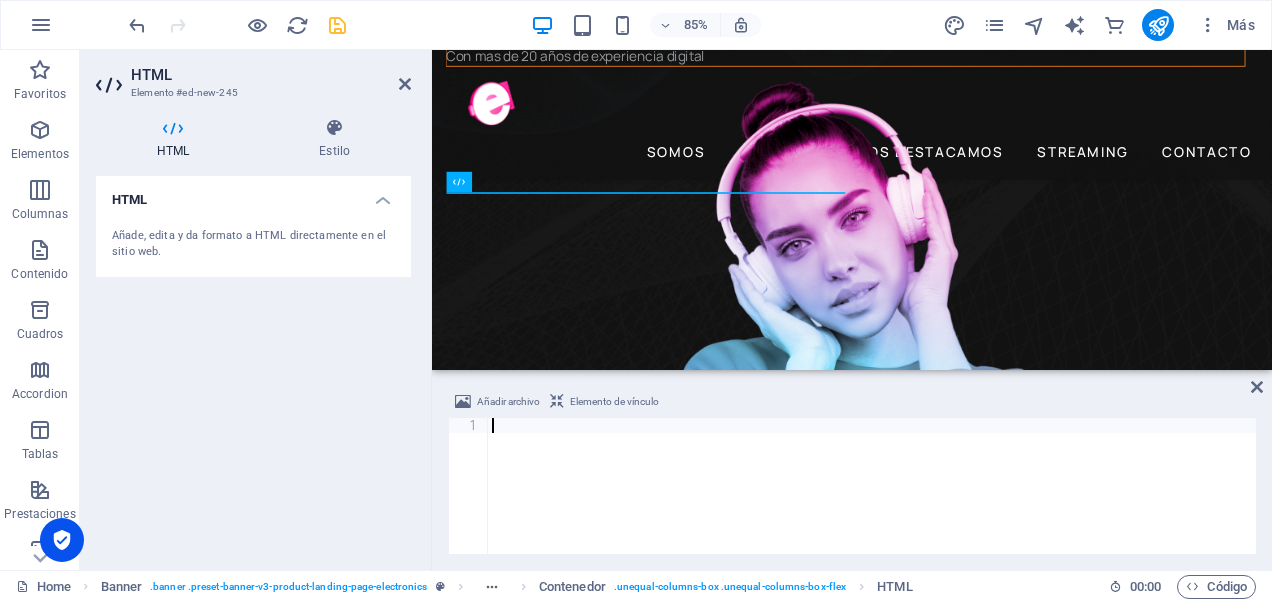 click at bounding box center [872, 501] 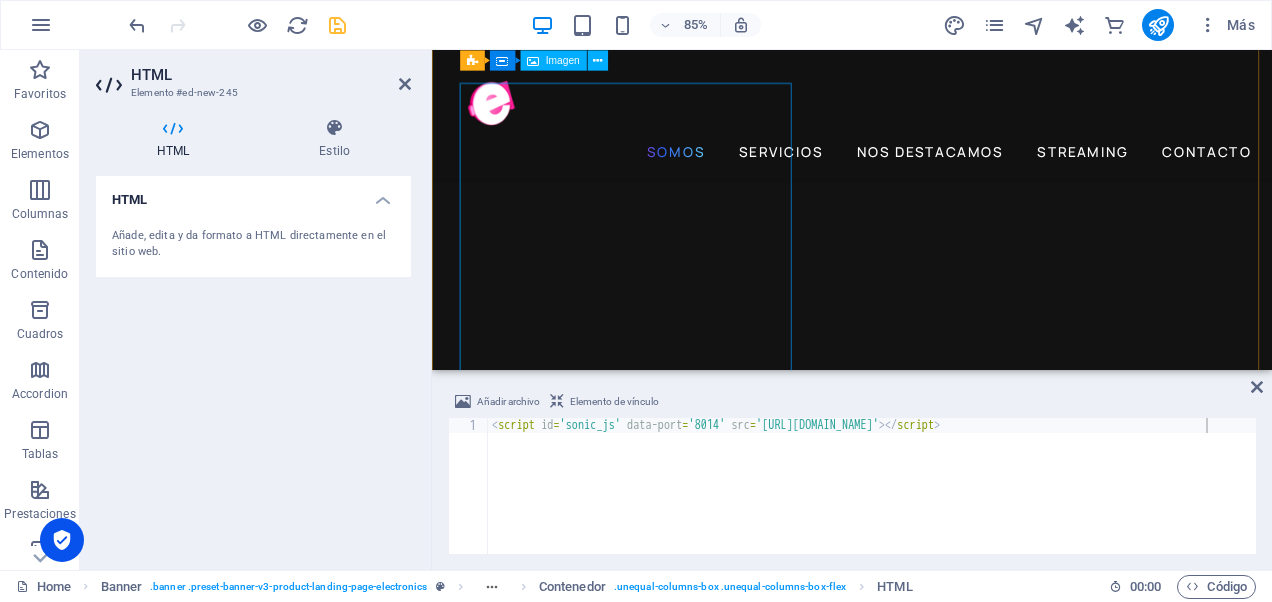 scroll, scrollTop: 1400, scrollLeft: 0, axis: vertical 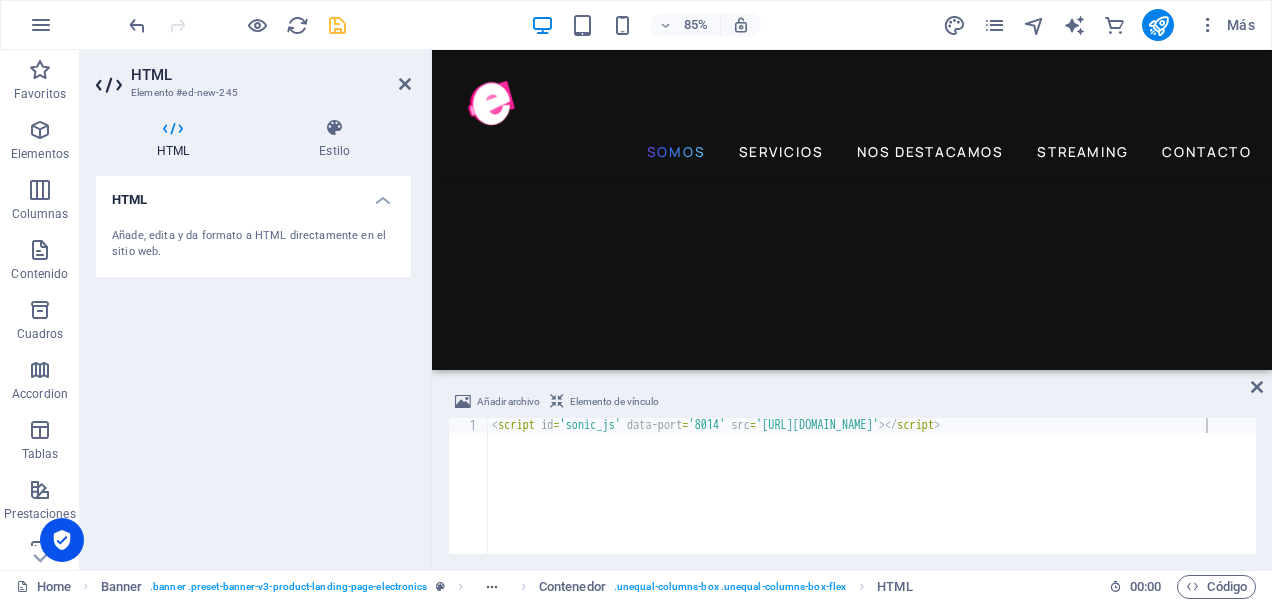 click on "Elemento de vínculo" at bounding box center (614, 402) 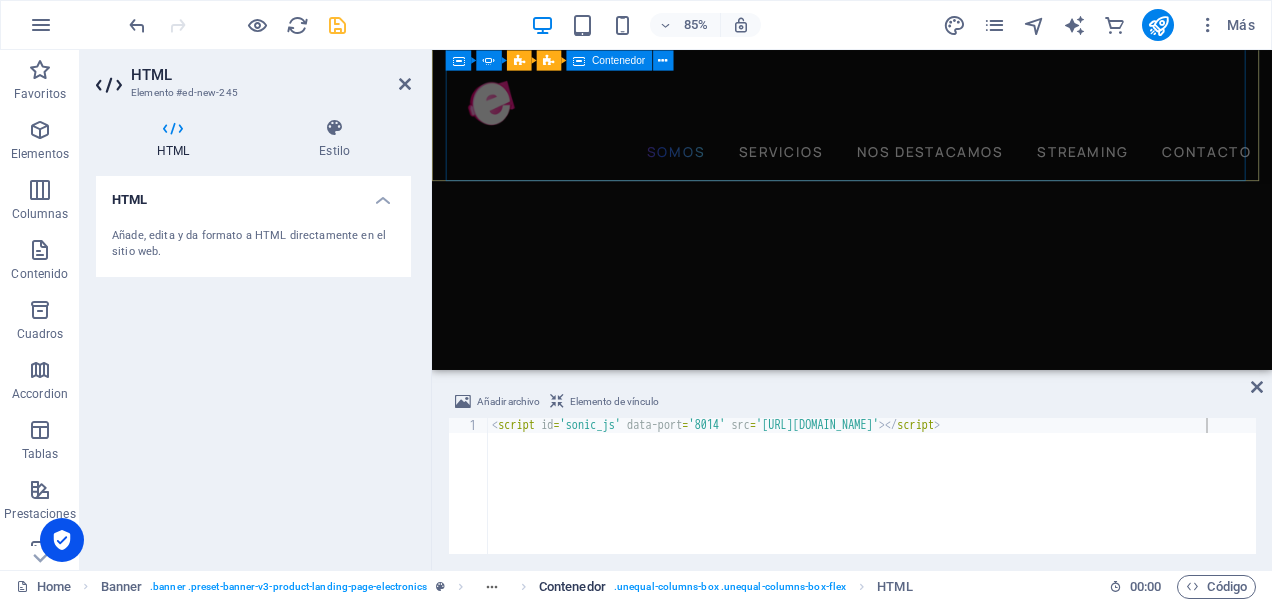 click on ". unequal-columns-box .unequal-columns-box-flex" at bounding box center (730, 587) 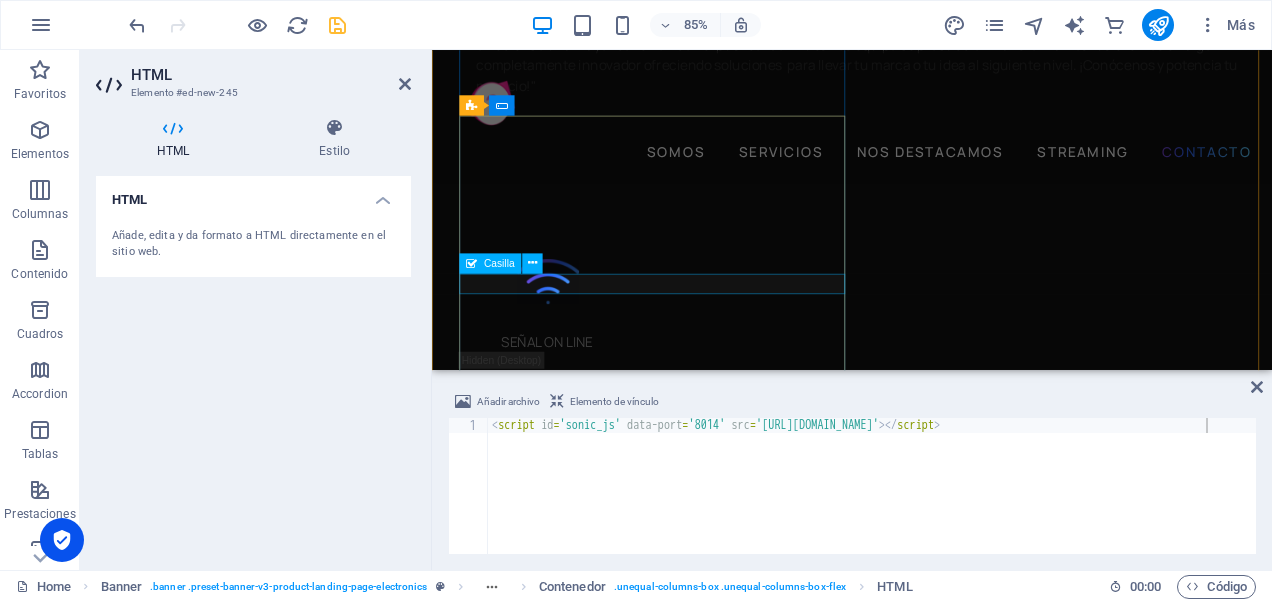 scroll, scrollTop: 5419, scrollLeft: 0, axis: vertical 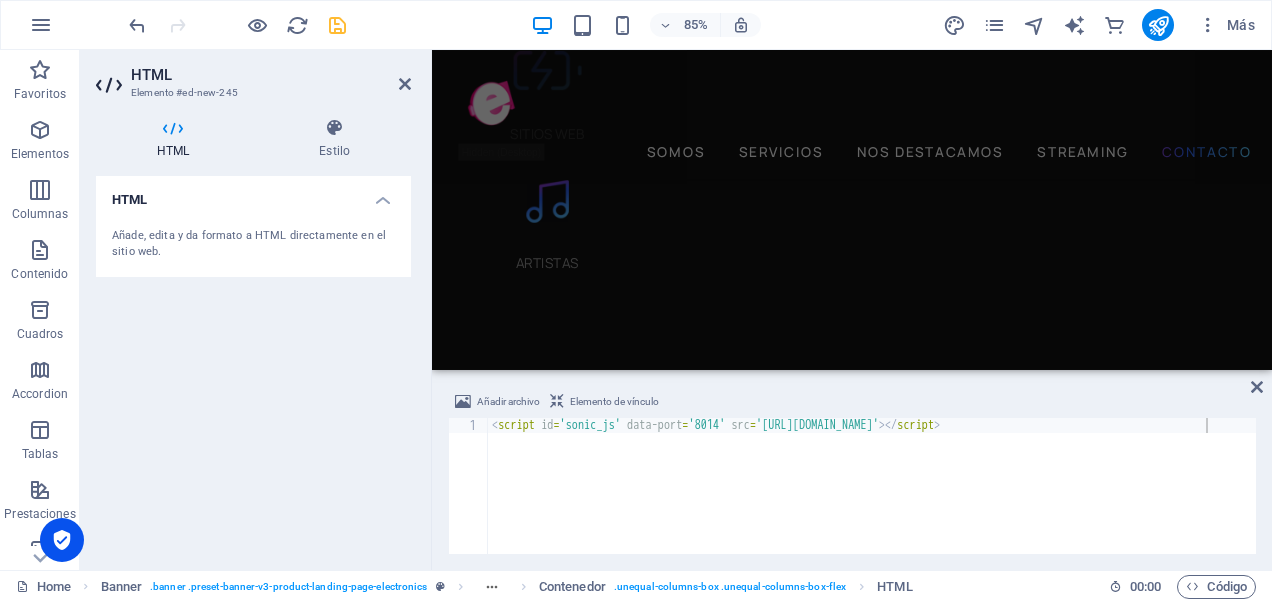 click at bounding box center (173, 128) 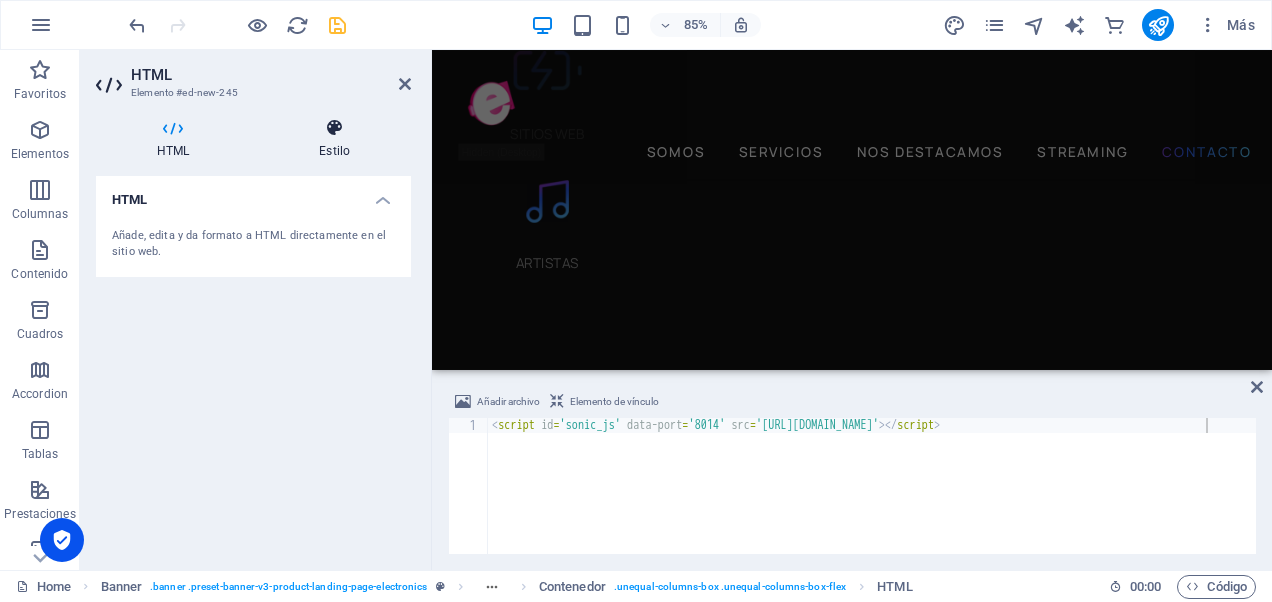 click at bounding box center (334, 128) 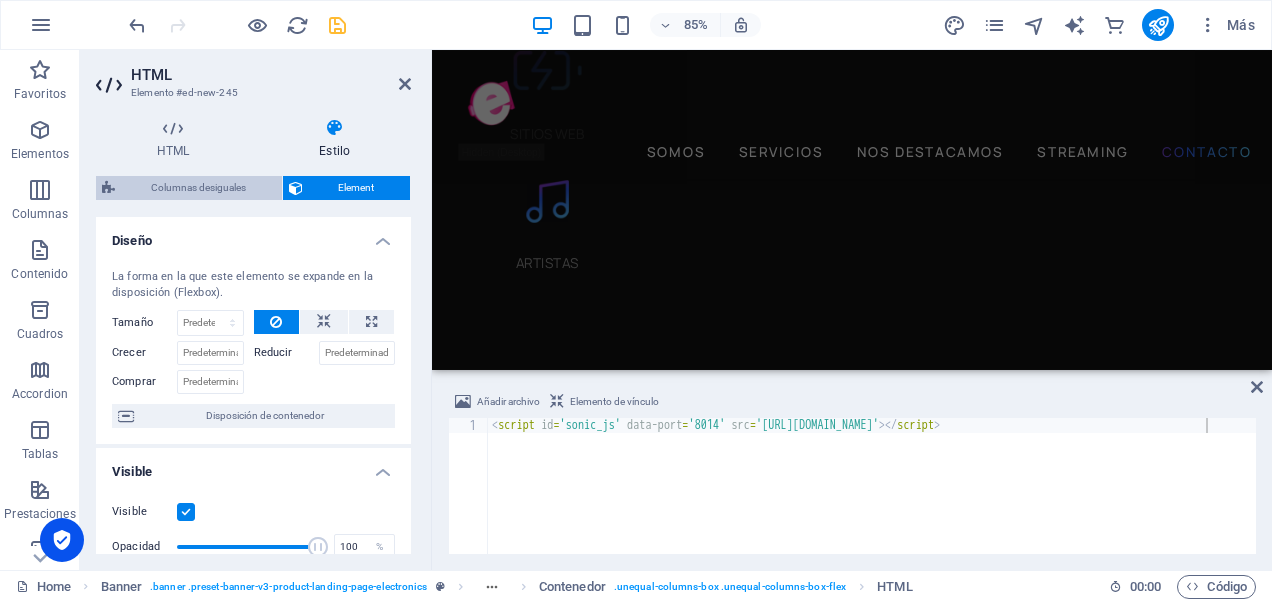 click on "Columnas desiguales" at bounding box center (198, 188) 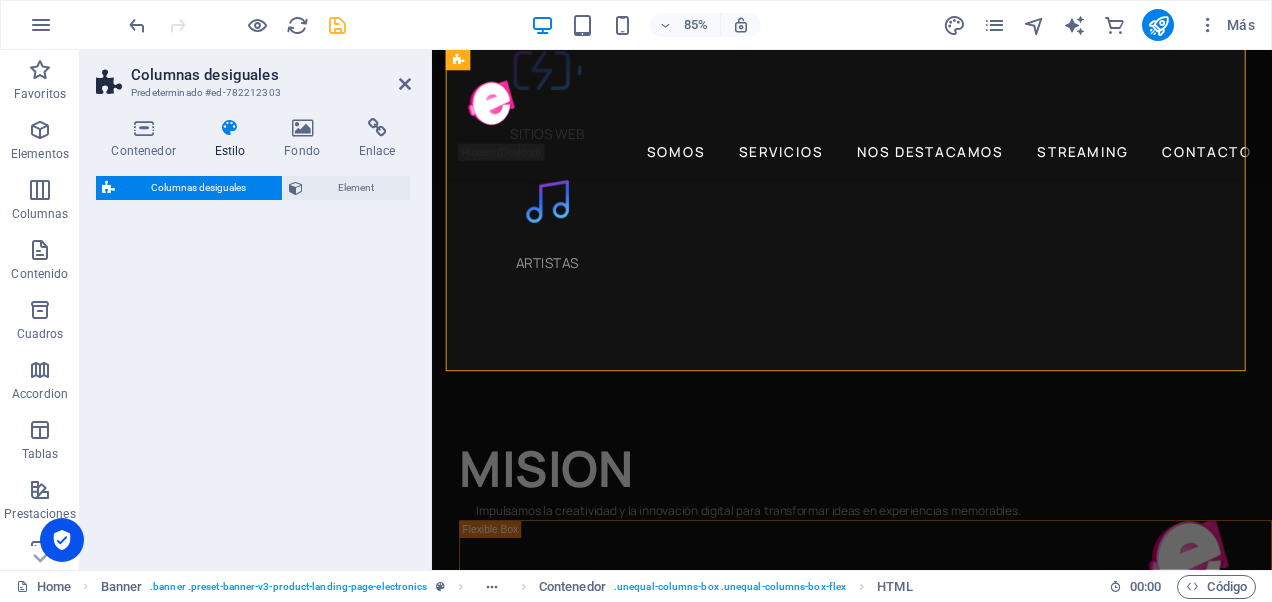 select on "%" 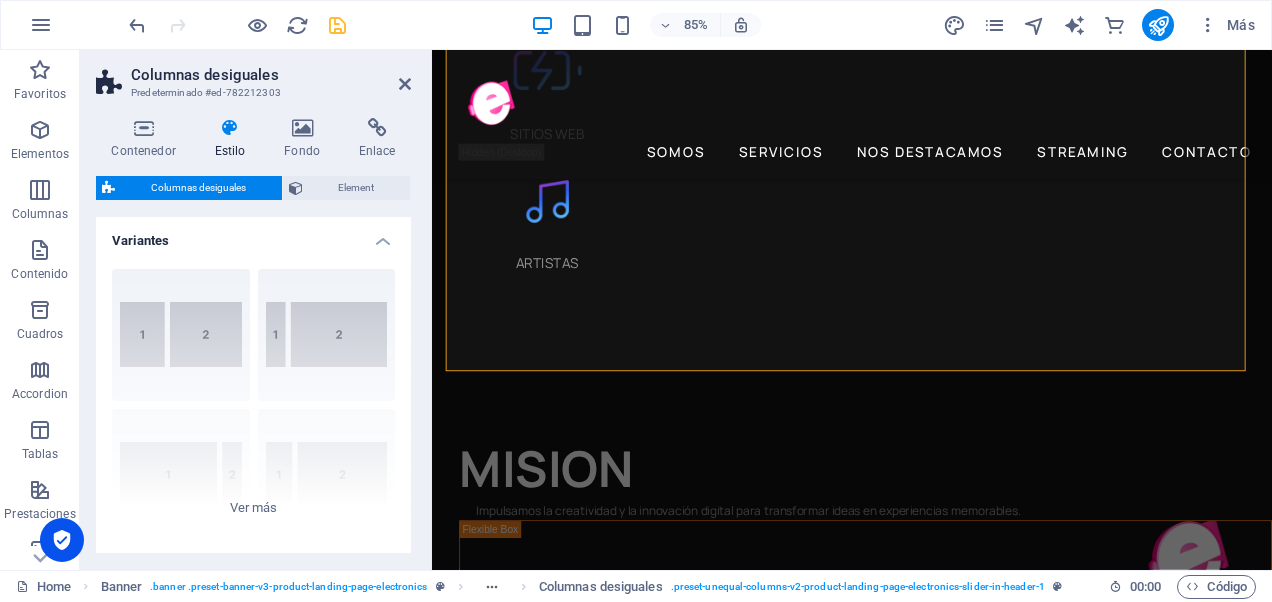 scroll, scrollTop: 310, scrollLeft: 0, axis: vertical 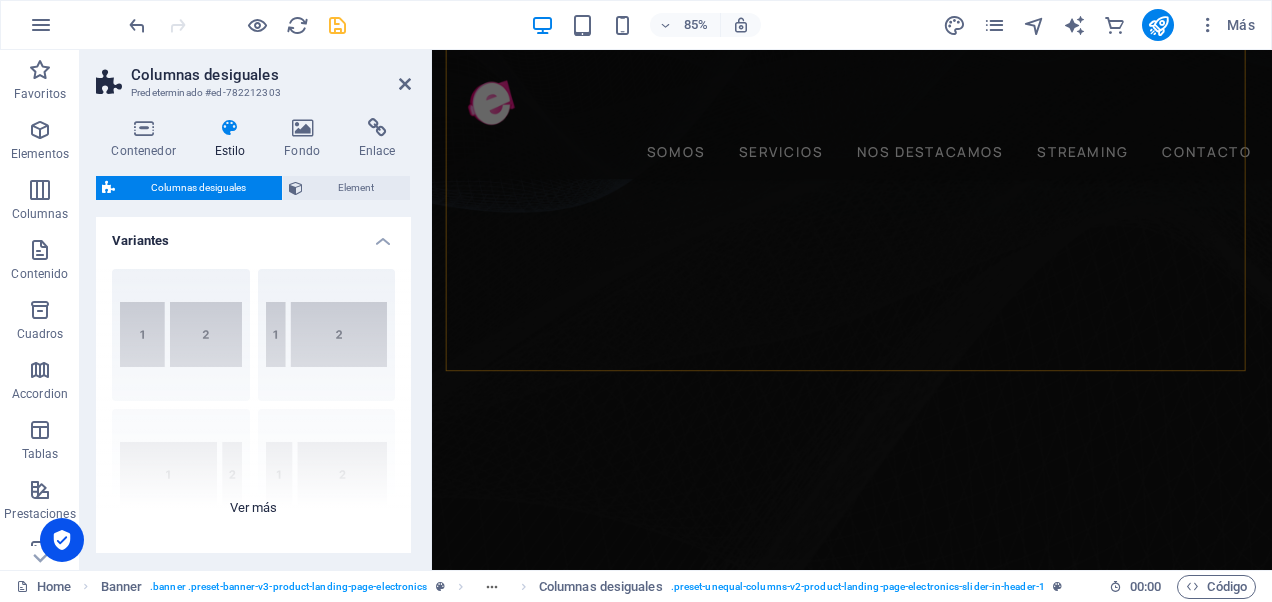click on "[PHONE_NUMBER] [PHONE_NUMBER] 70-30 Predeterminado" at bounding box center [253, 403] 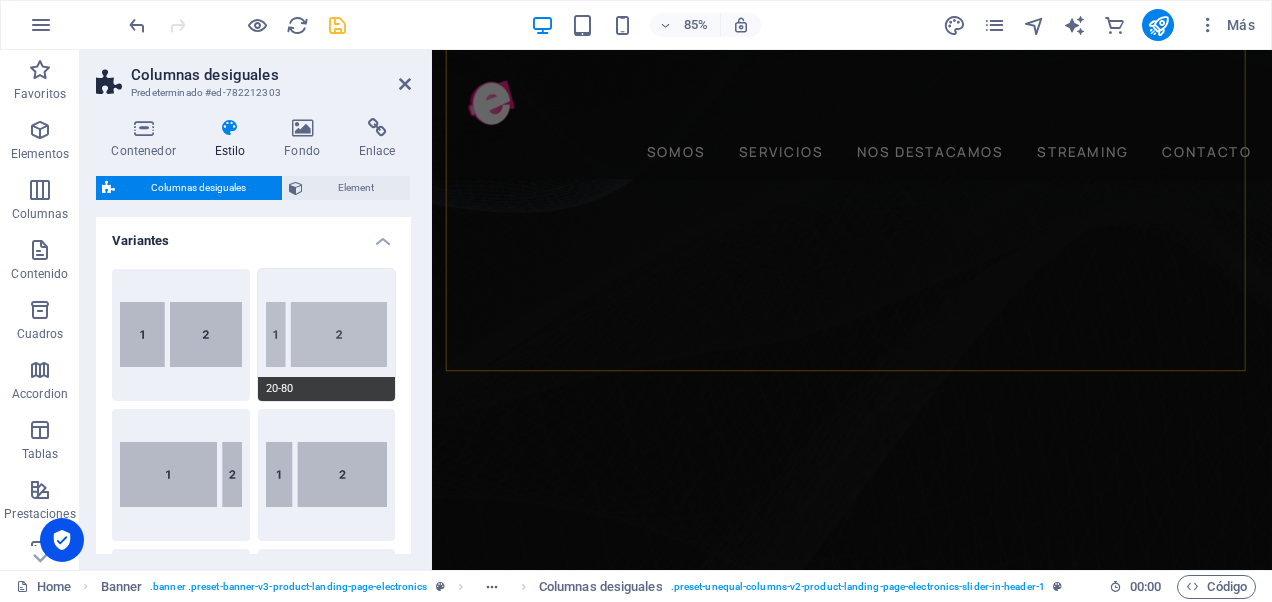 click on "20-80" at bounding box center [327, 389] 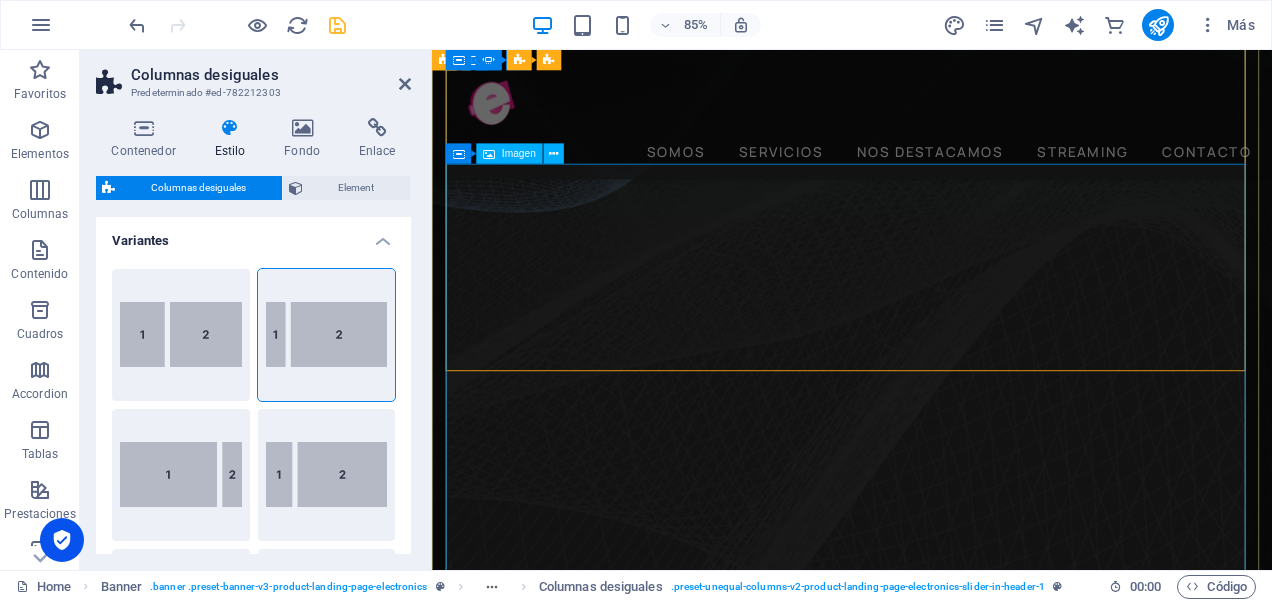 type on "0" 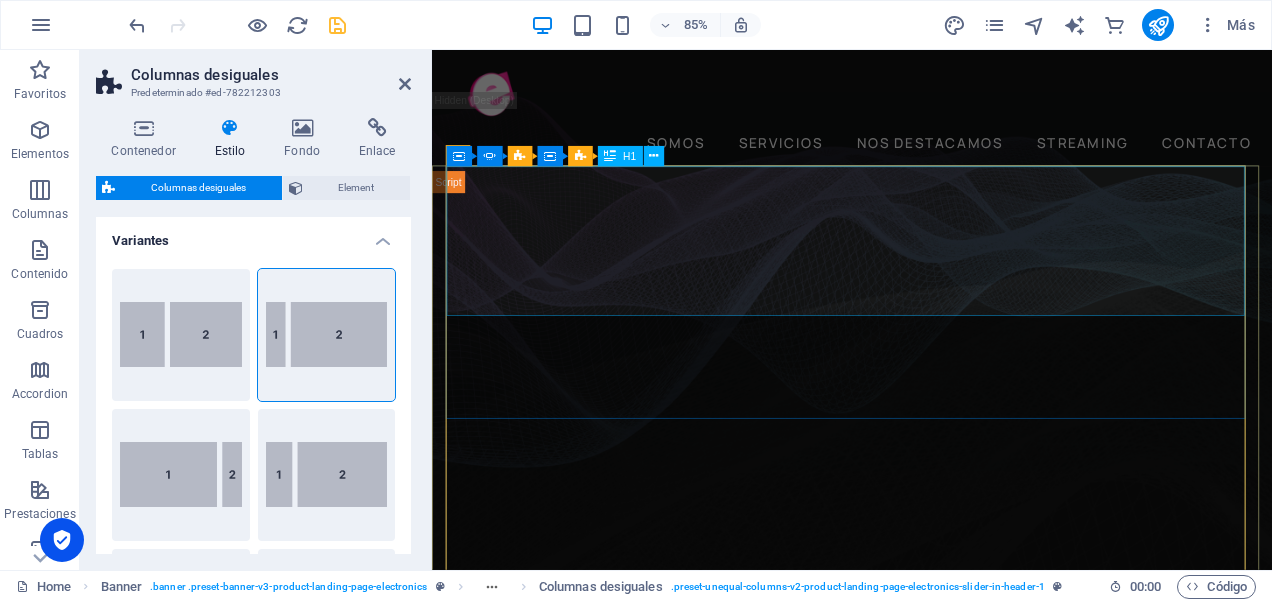 scroll, scrollTop: 0, scrollLeft: 0, axis: both 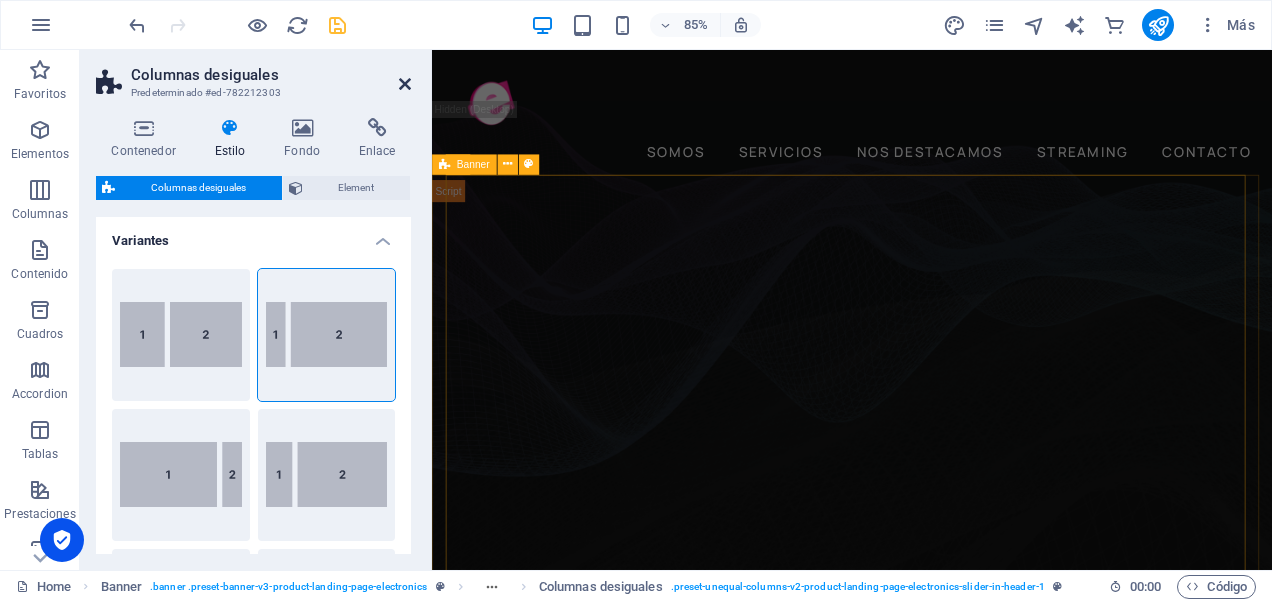 click at bounding box center (405, 84) 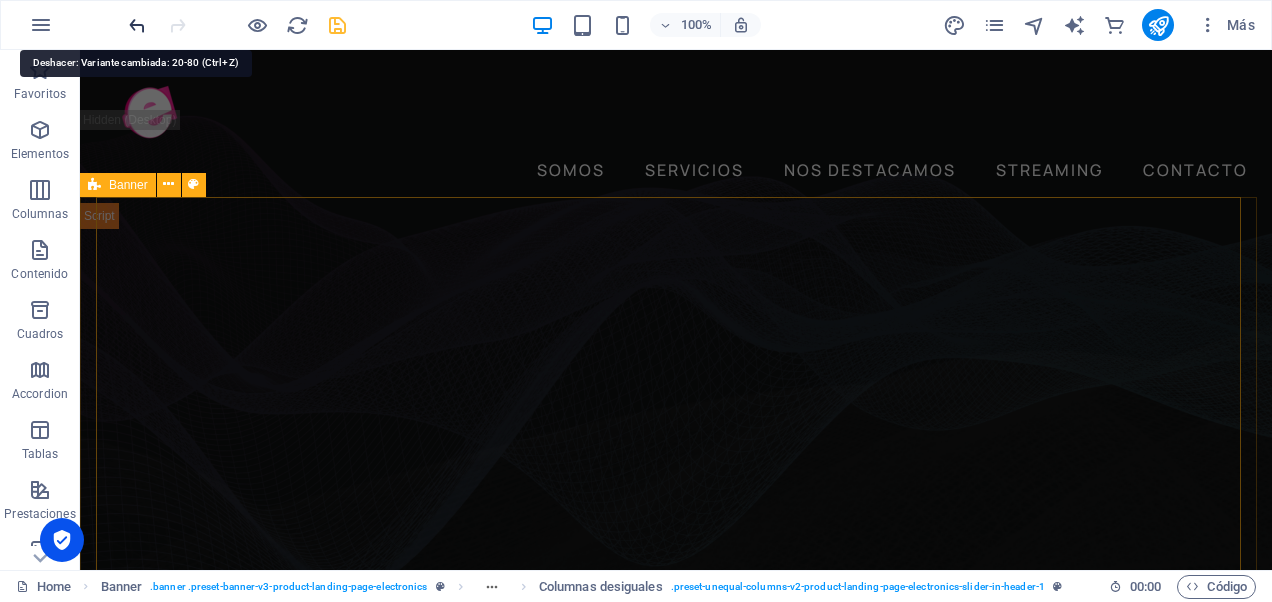 click at bounding box center [137, 25] 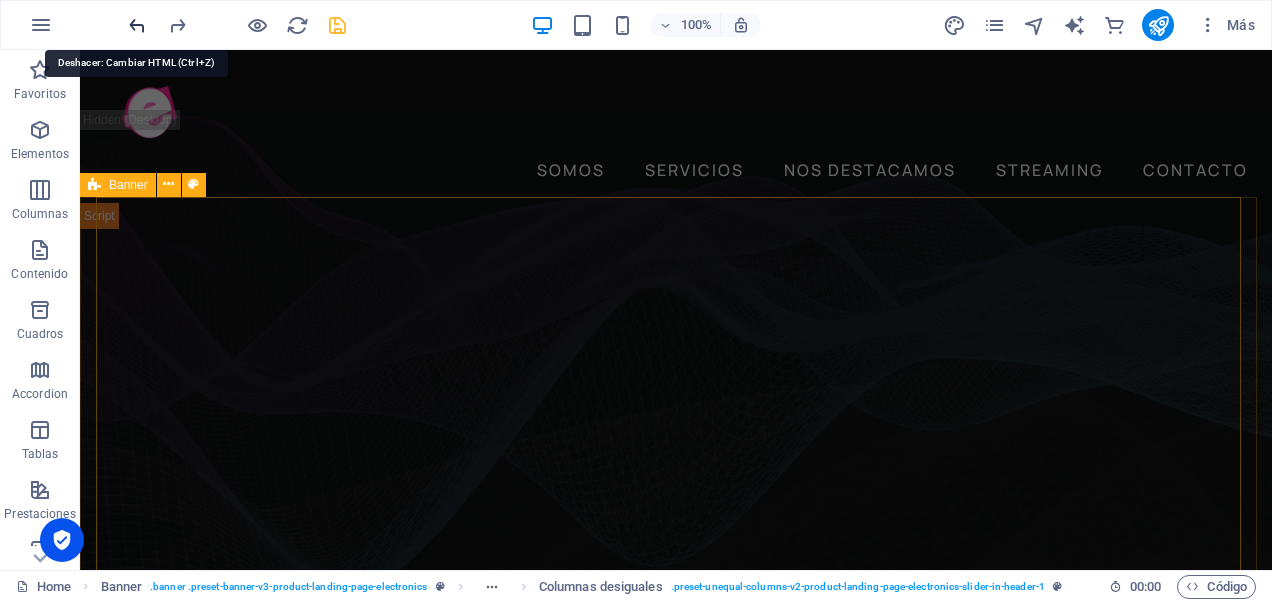 click at bounding box center (137, 25) 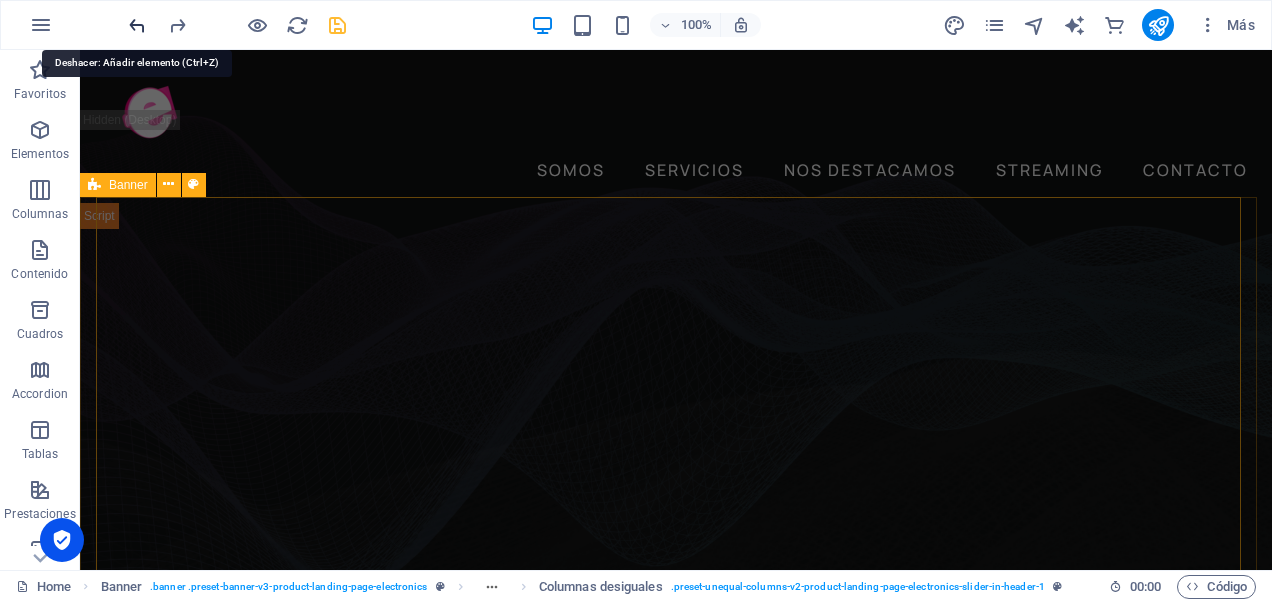 click at bounding box center (137, 25) 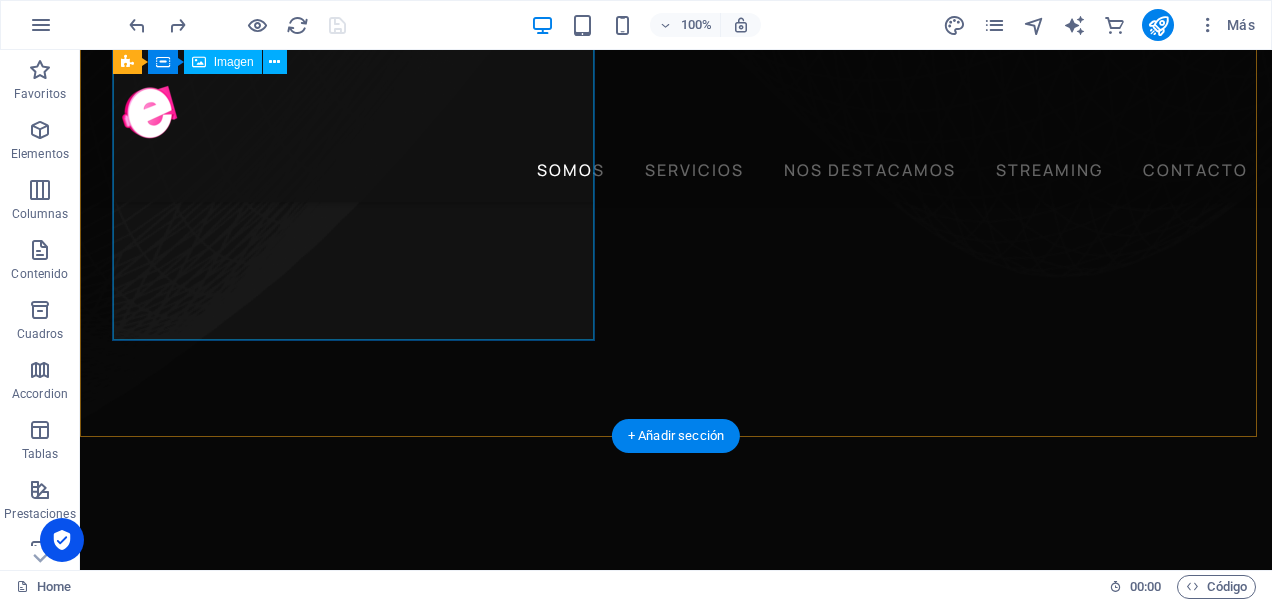 scroll, scrollTop: 800, scrollLeft: 0, axis: vertical 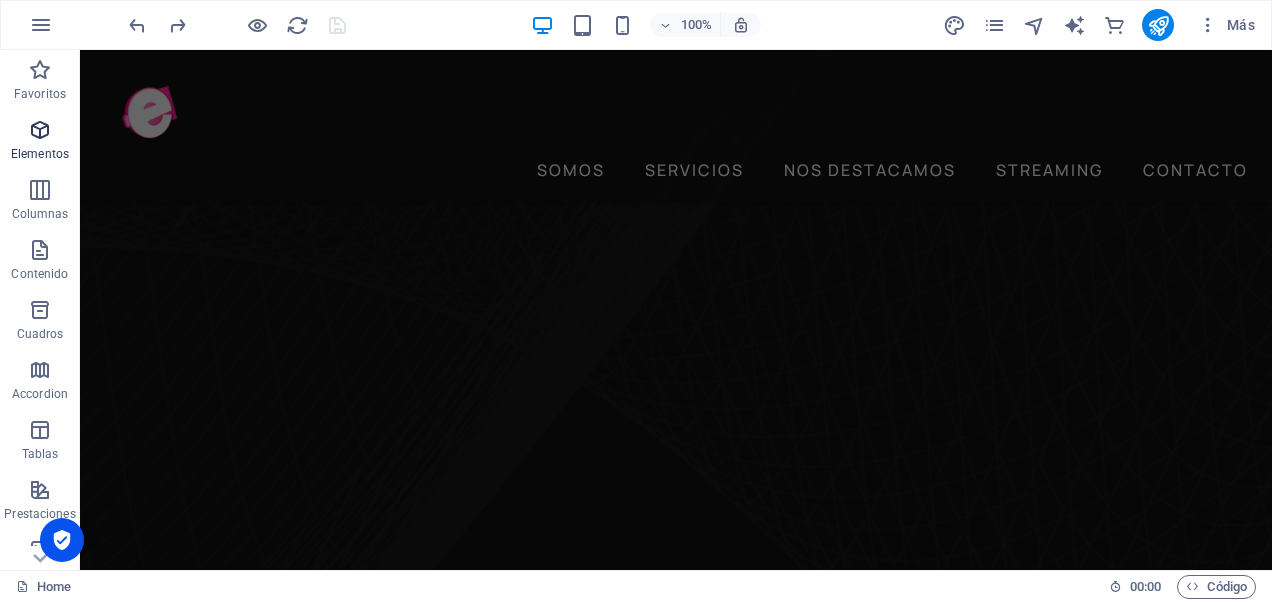 click at bounding box center [40, 130] 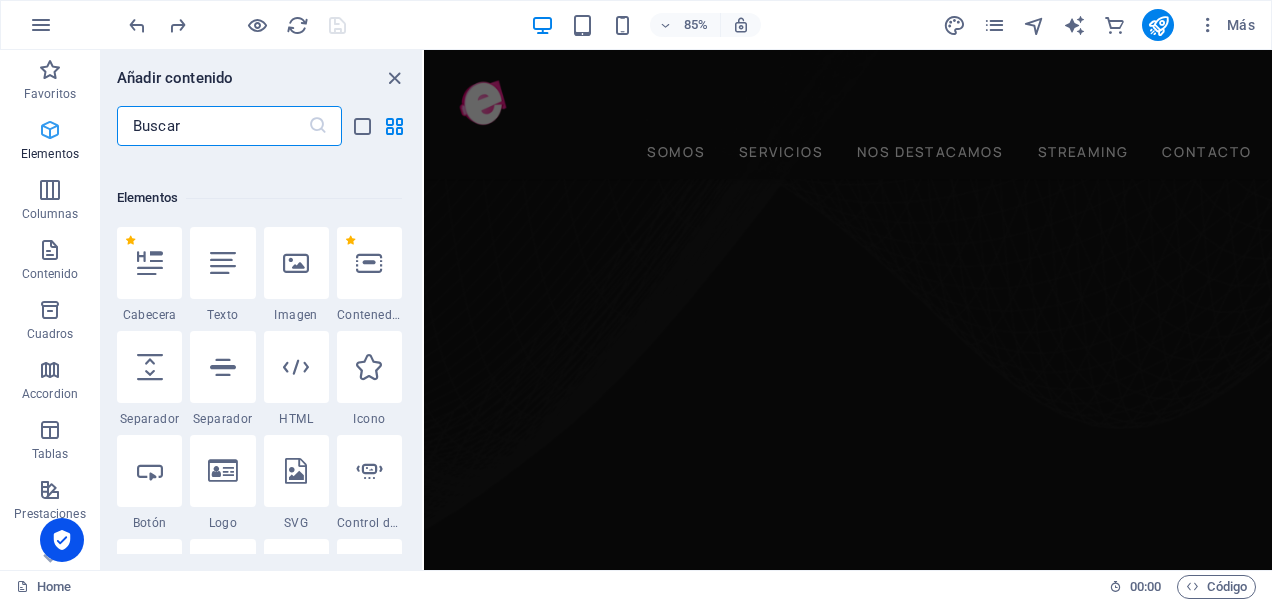 scroll, scrollTop: 377, scrollLeft: 0, axis: vertical 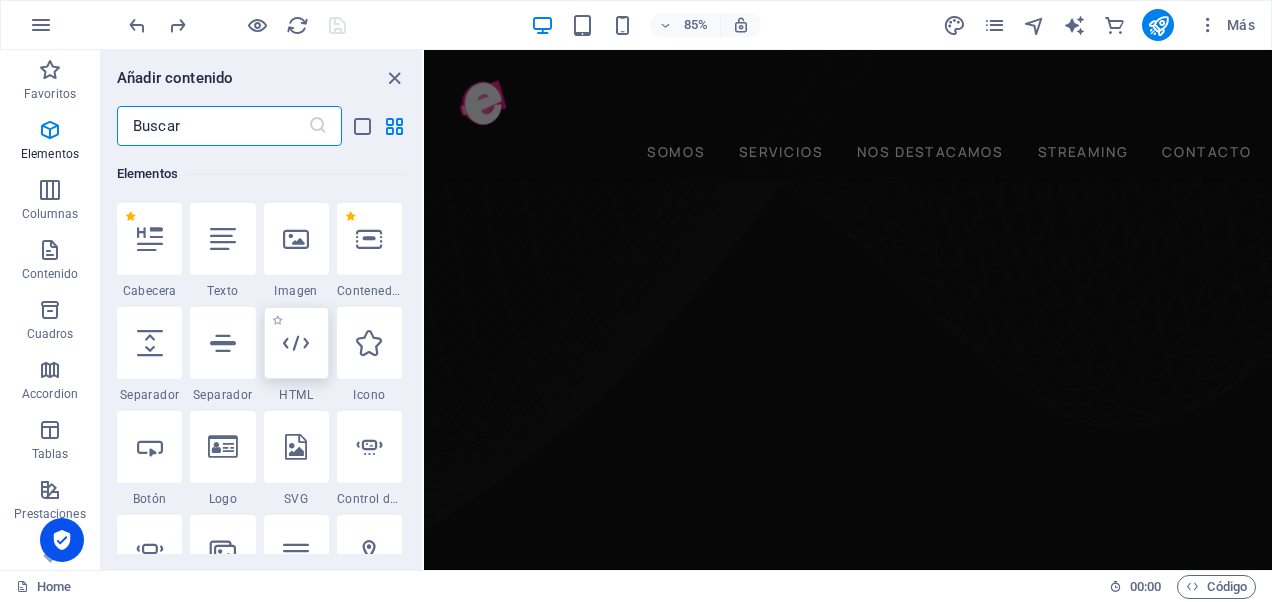 click at bounding box center [296, 343] 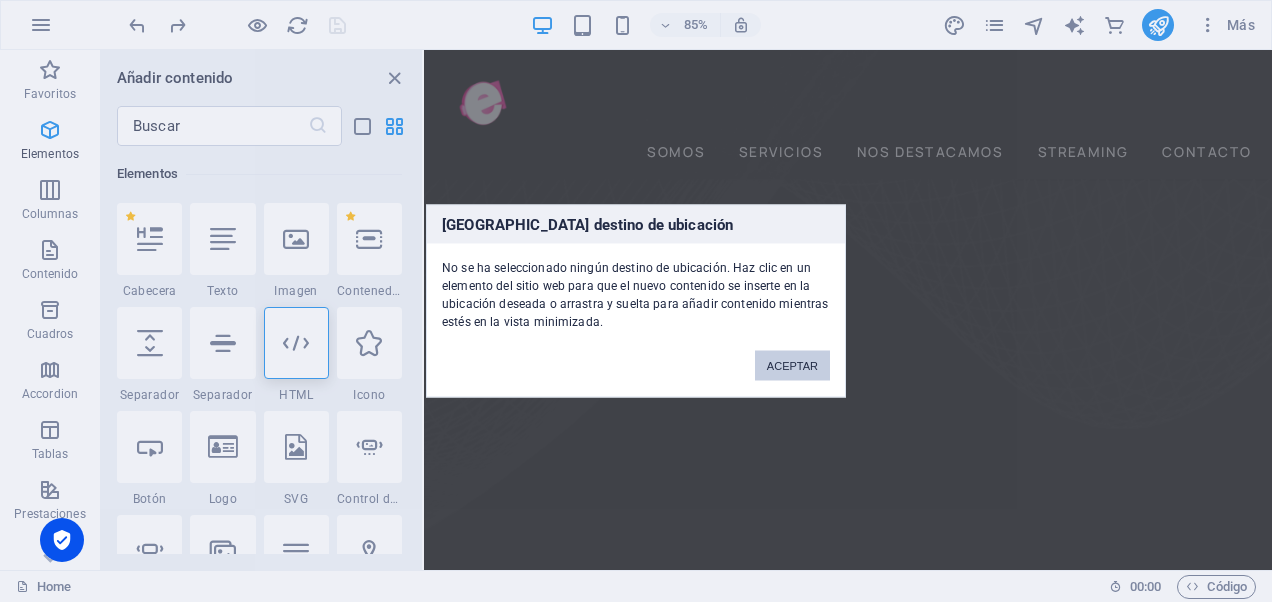 click on "ACEPTAR" at bounding box center [792, 366] 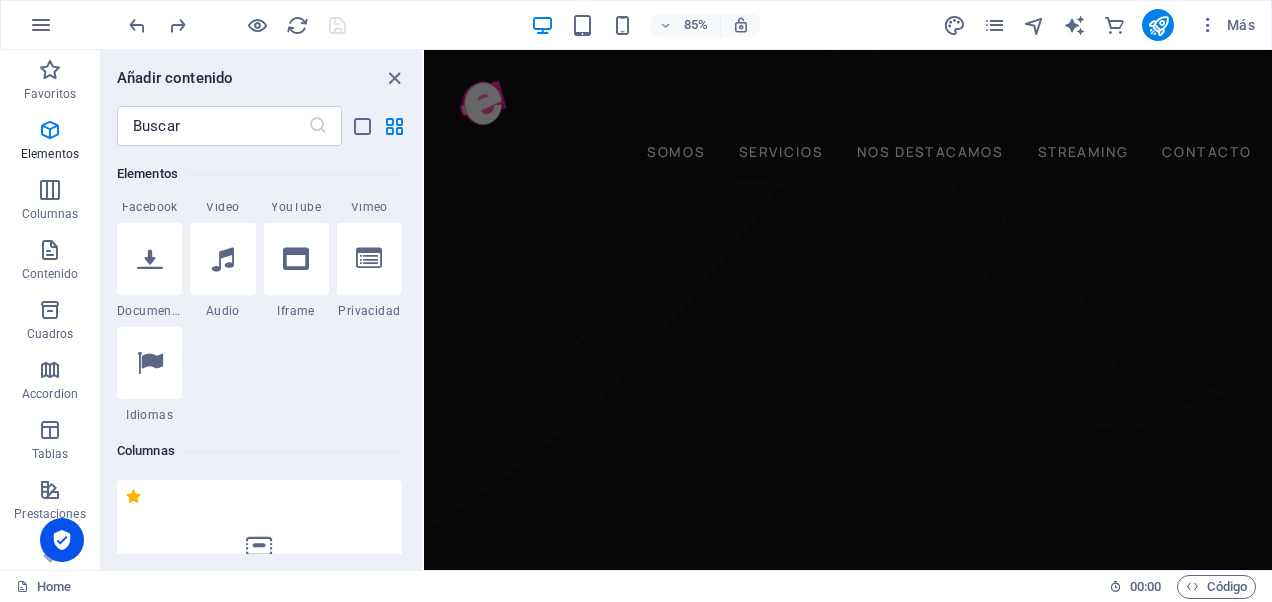 scroll, scrollTop: 177, scrollLeft: 0, axis: vertical 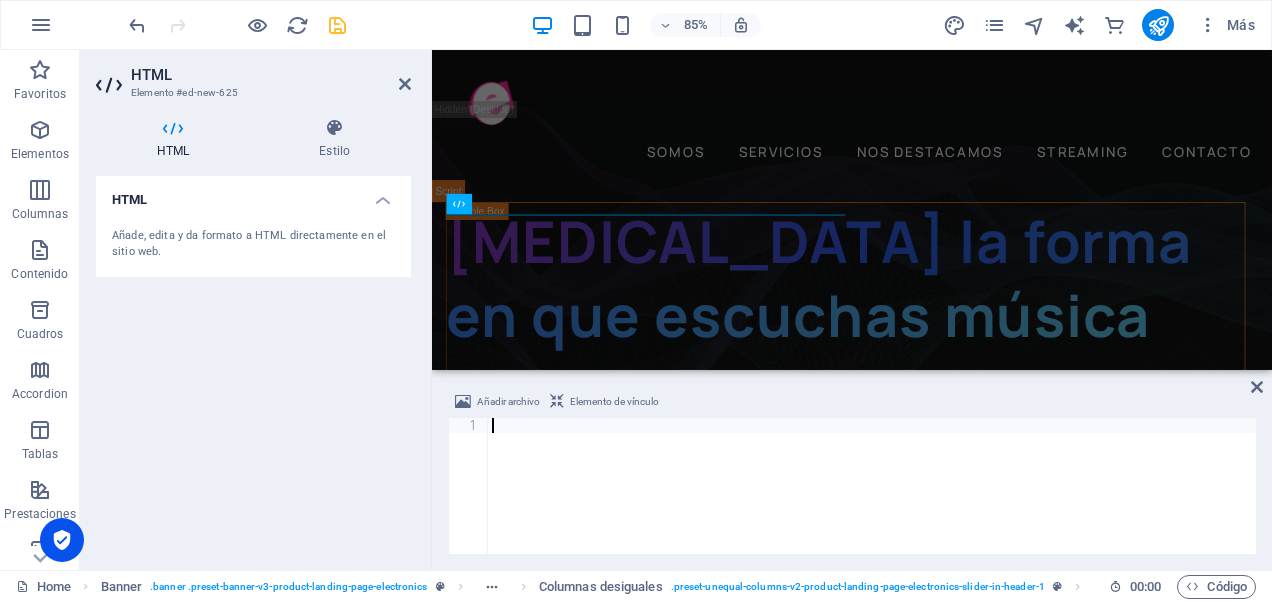 click at bounding box center [872, 501] 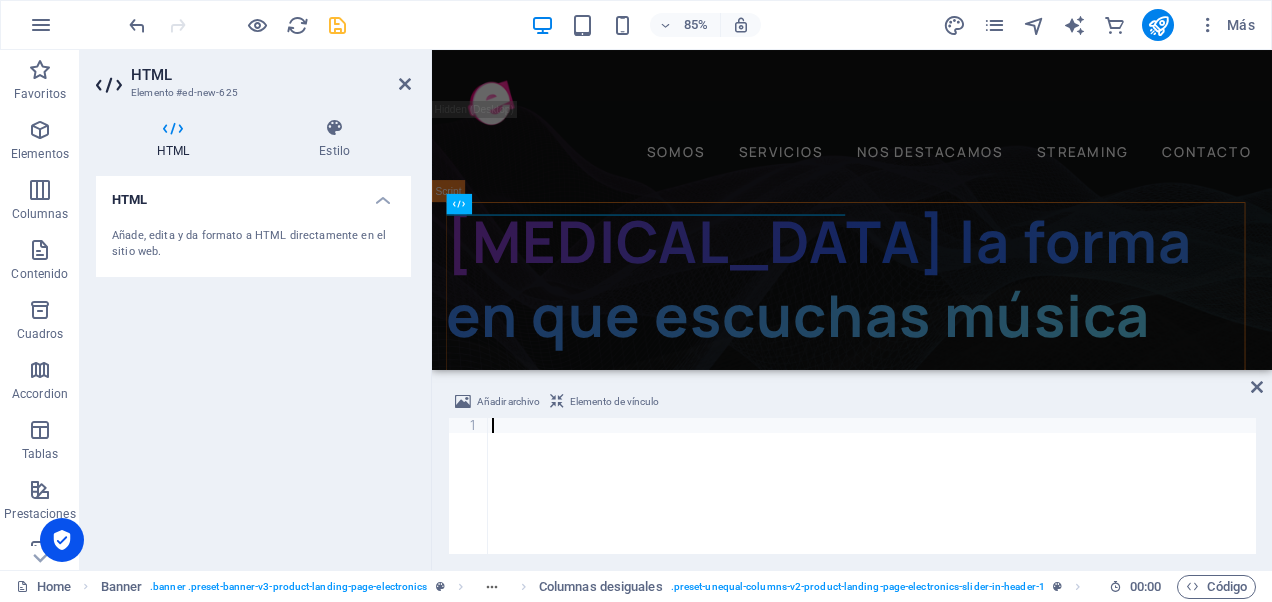 type on "</audio>" 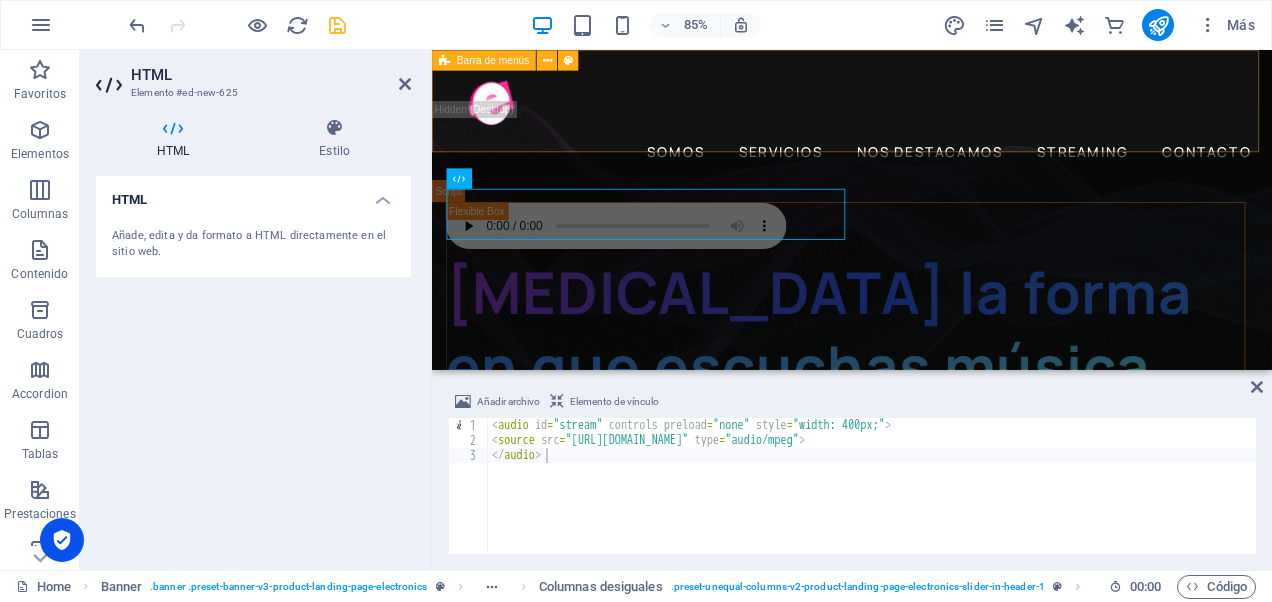 click on "SOMOS SERVICIOS NOS DESTACAMOS STREAMING CONTACTO" at bounding box center (926, 126) 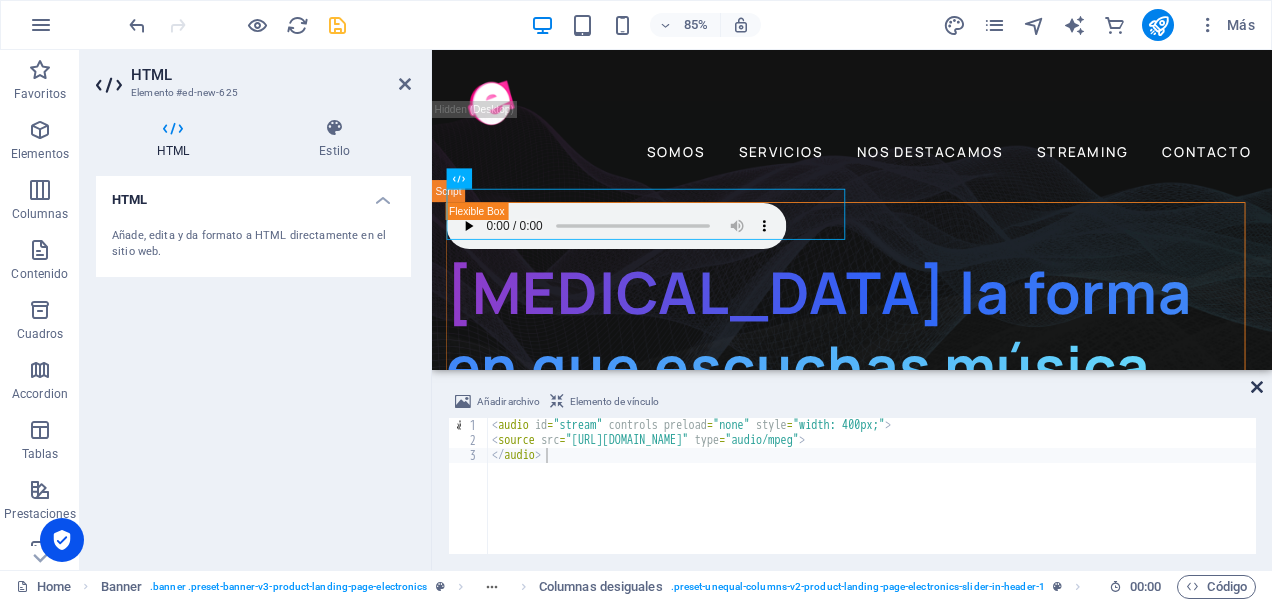 click at bounding box center [1257, 387] 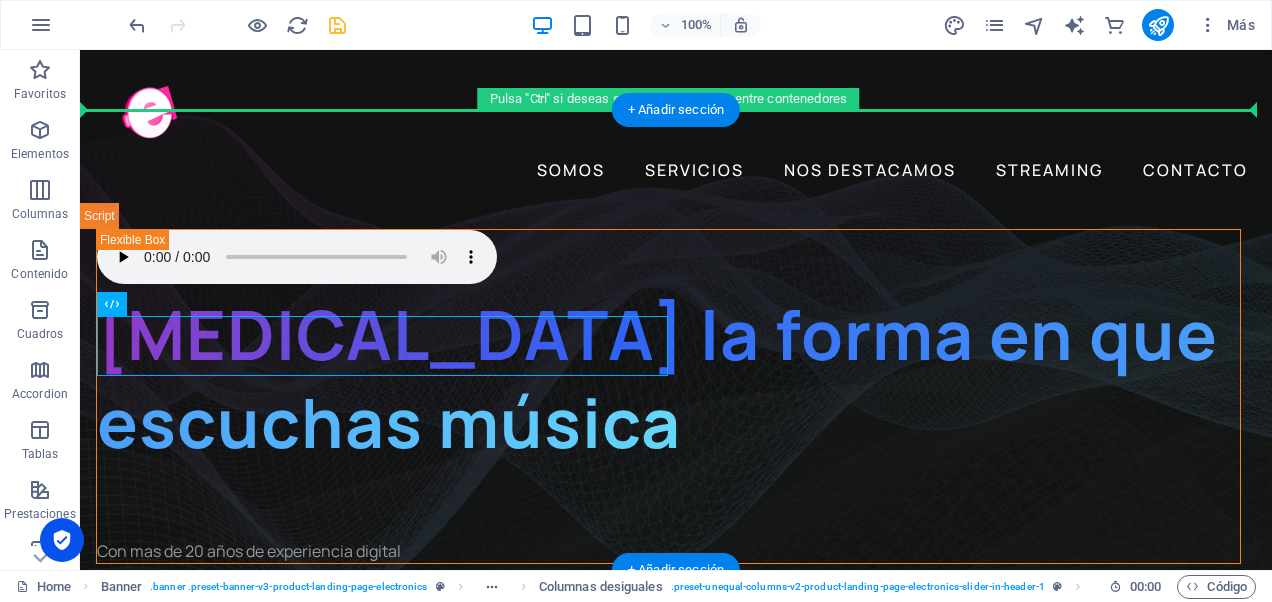 drag, startPoint x: 414, startPoint y: 351, endPoint x: 542, endPoint y: 195, distance: 201.79198 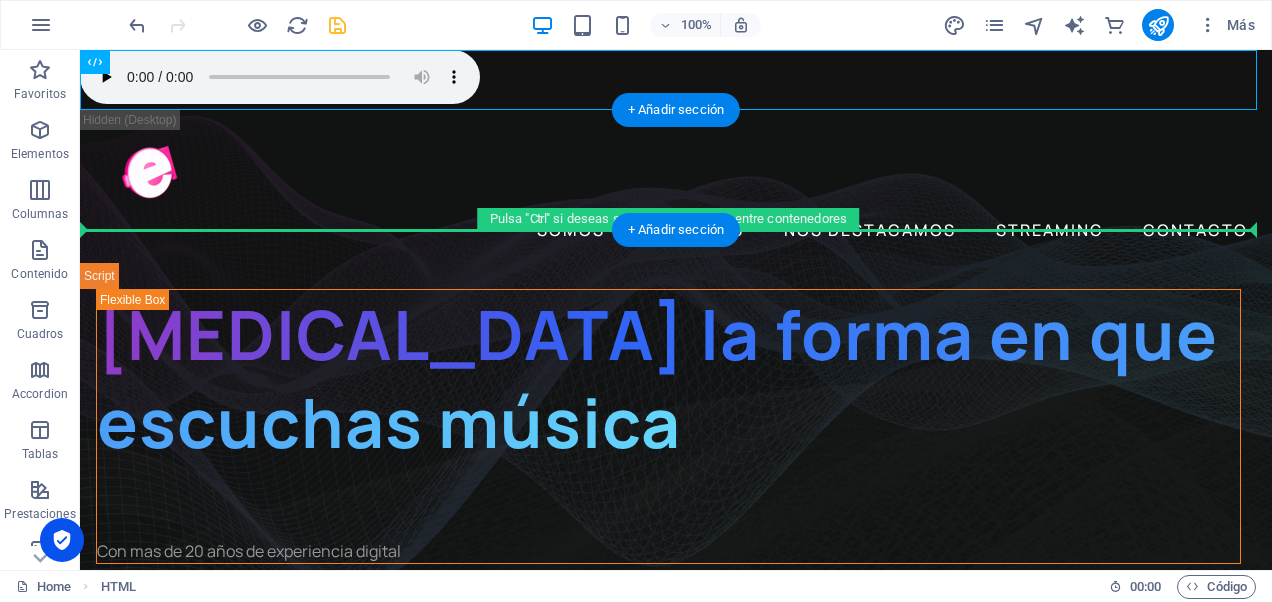 drag, startPoint x: 396, startPoint y: 67, endPoint x: 471, endPoint y: 213, distance: 164.13713 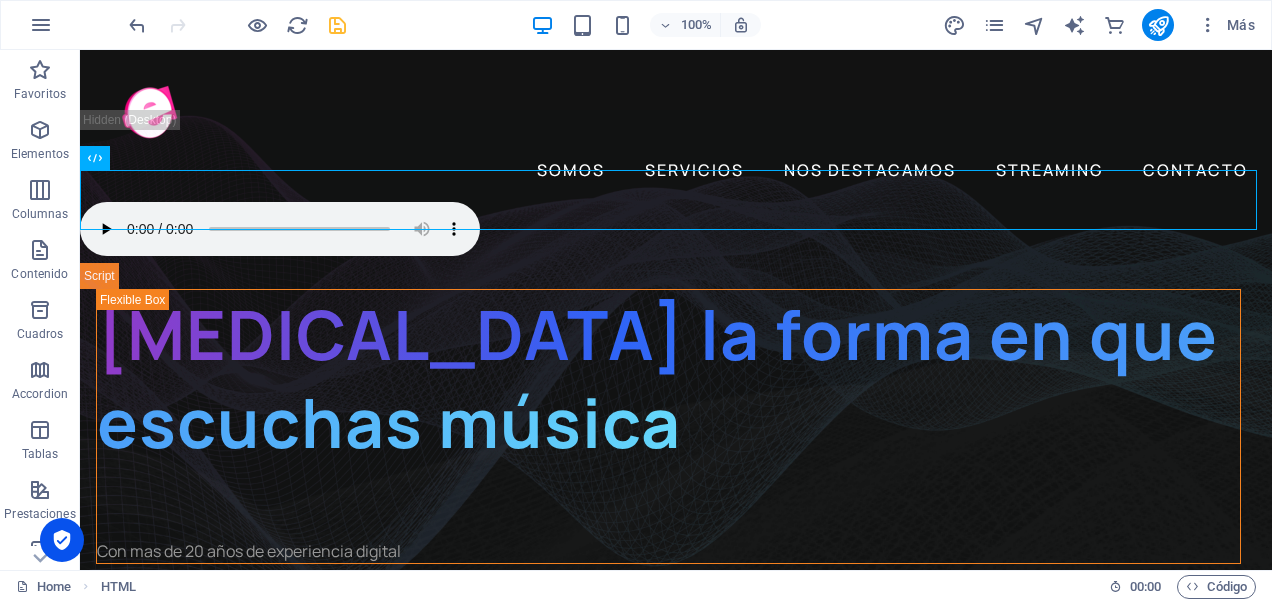 click at bounding box center [237, 25] 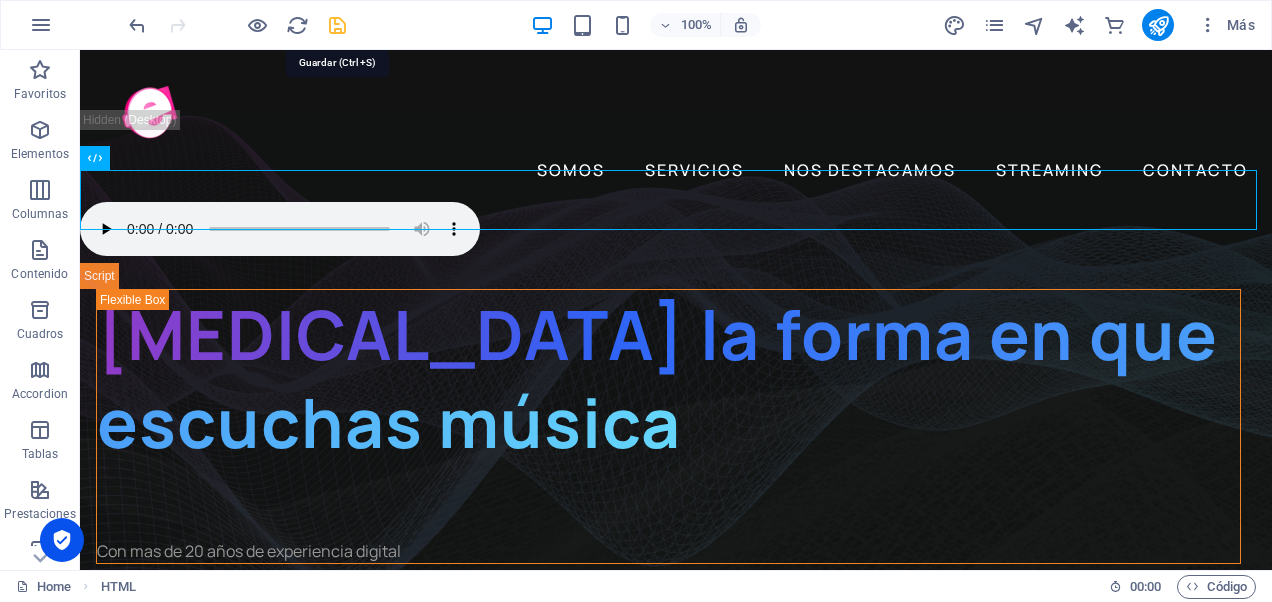 click at bounding box center [337, 25] 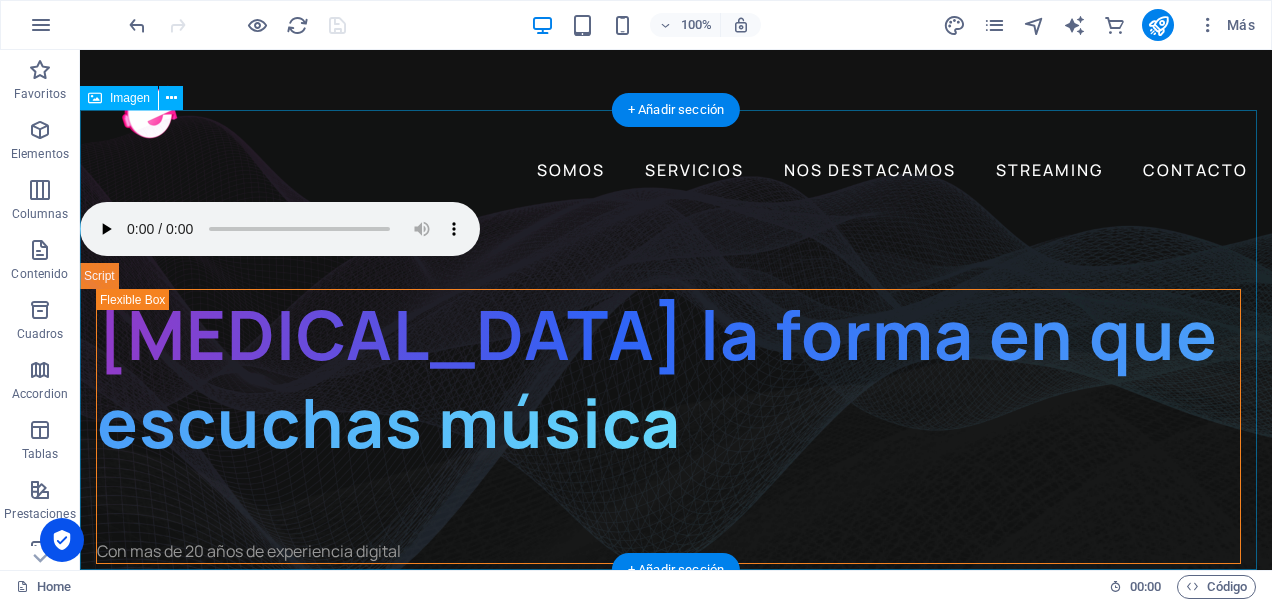 click at bounding box center [676, 340] 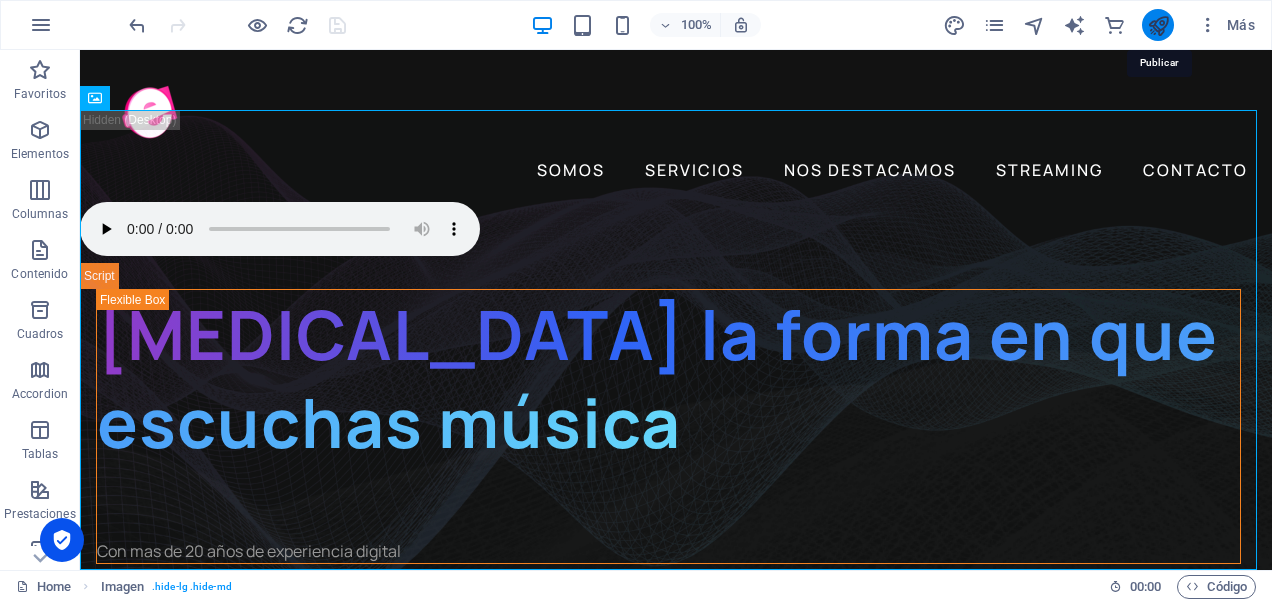 click at bounding box center (1158, 25) 